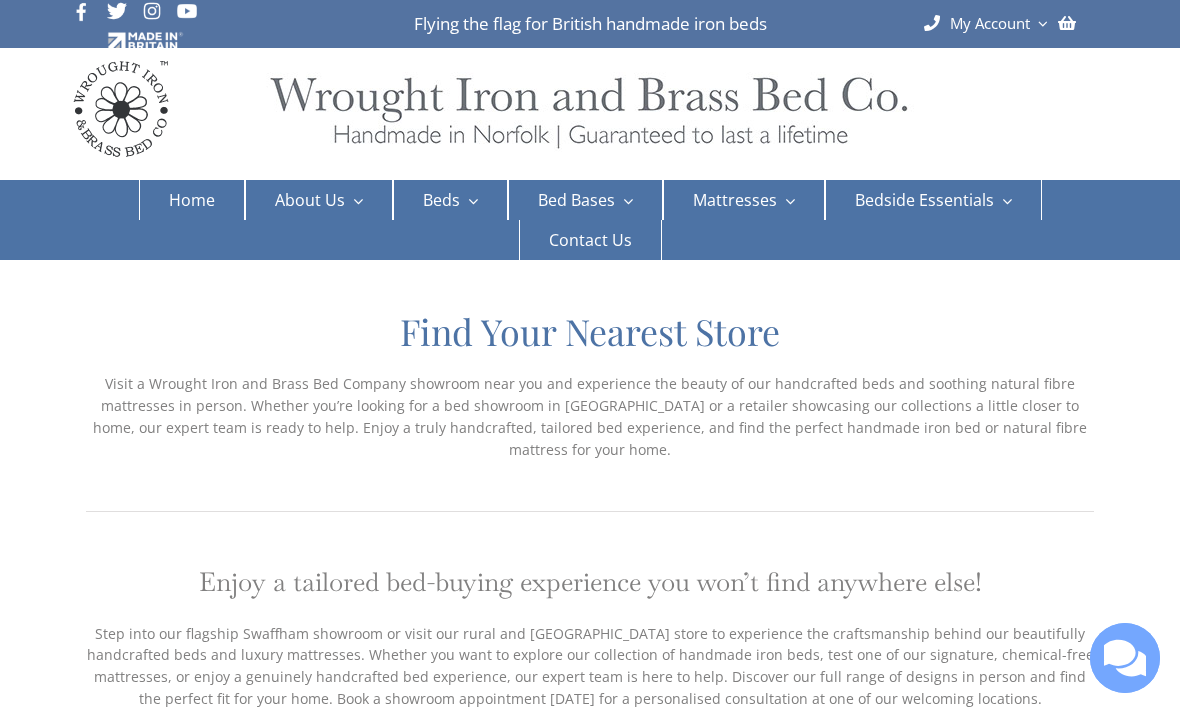 scroll, scrollTop: 0, scrollLeft: 0, axis: both 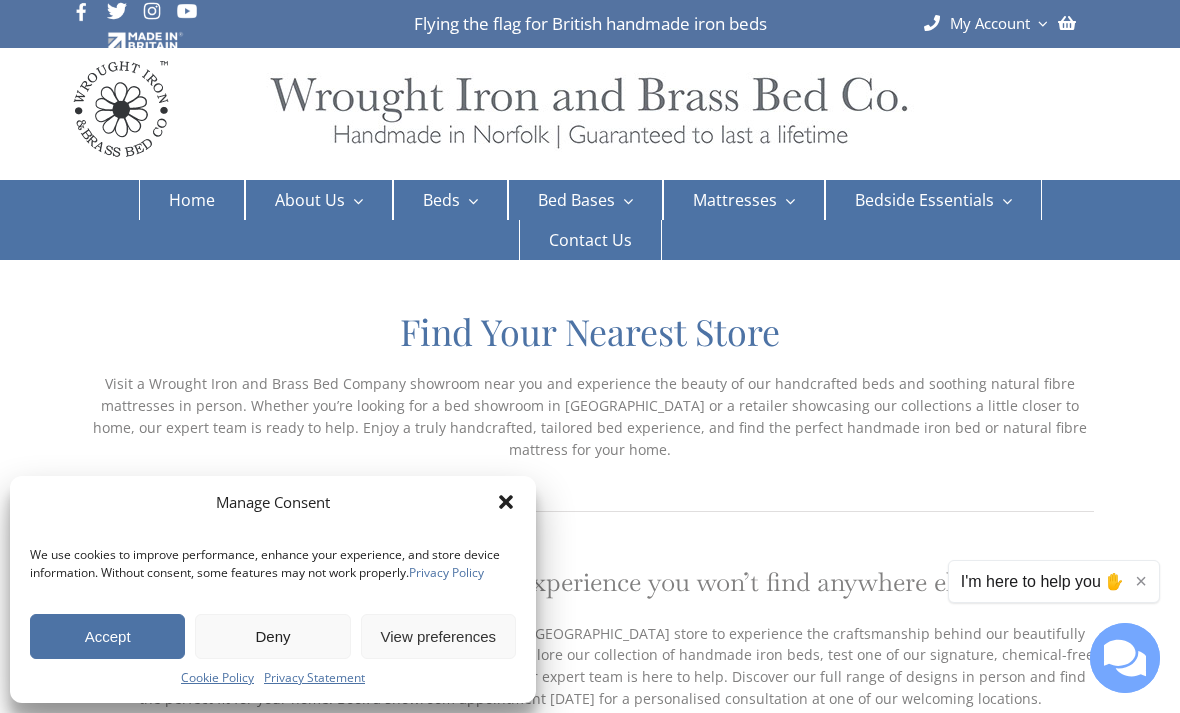 click on "Accept" at bounding box center (107, 636) 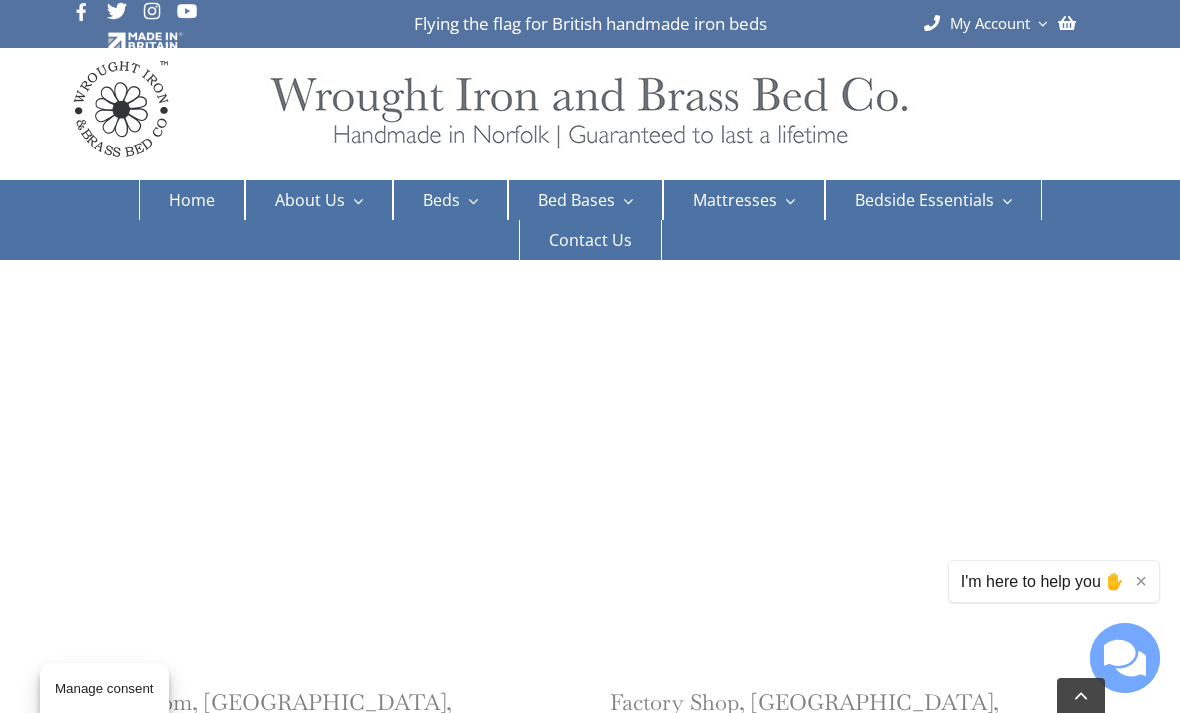 scroll, scrollTop: 565, scrollLeft: 0, axis: vertical 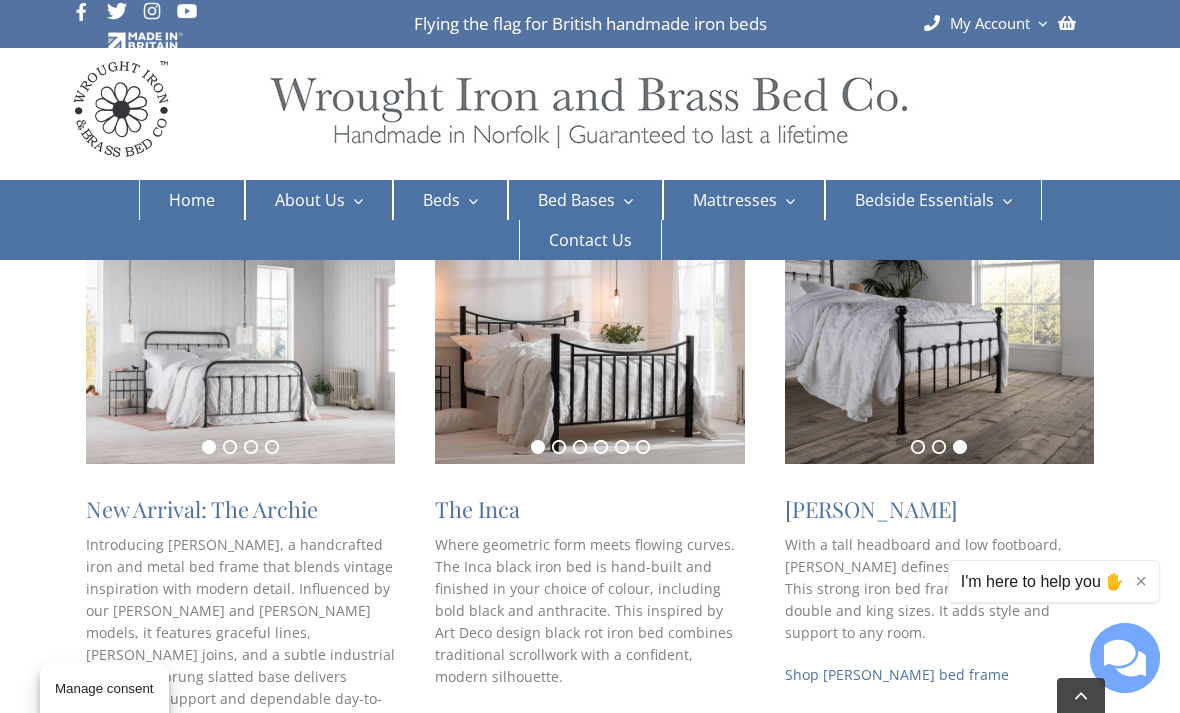 click at bounding box center [589, 361] 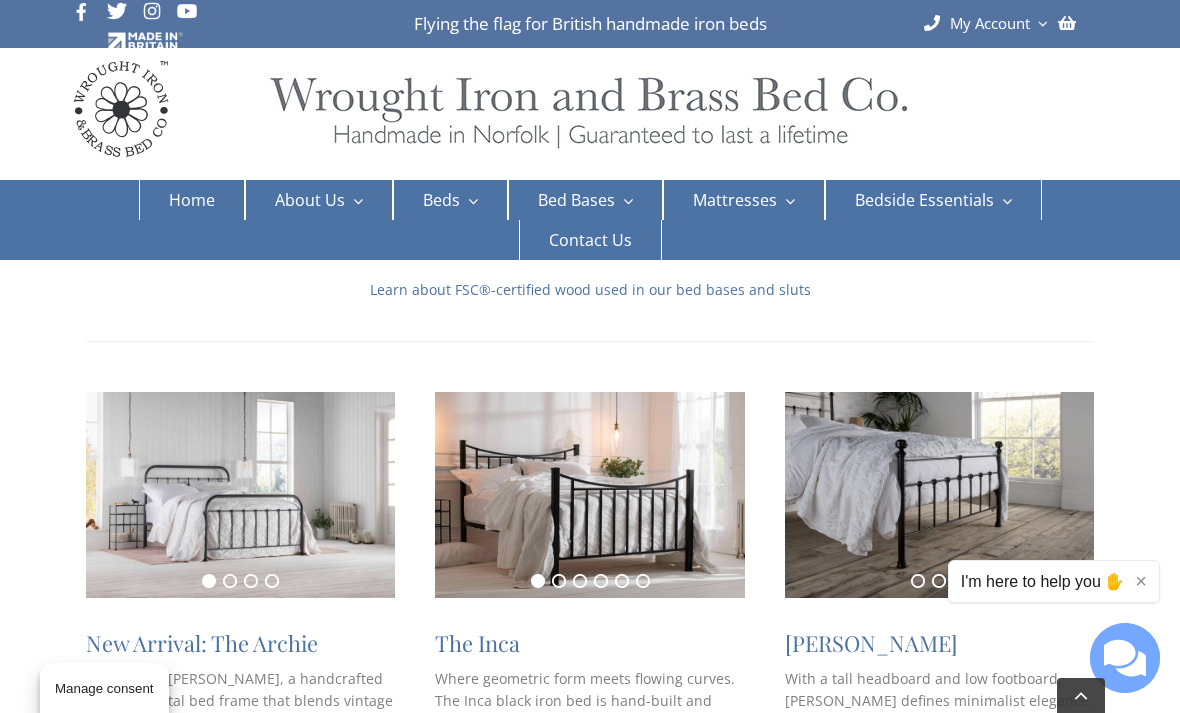 scroll, scrollTop: 249, scrollLeft: 0, axis: vertical 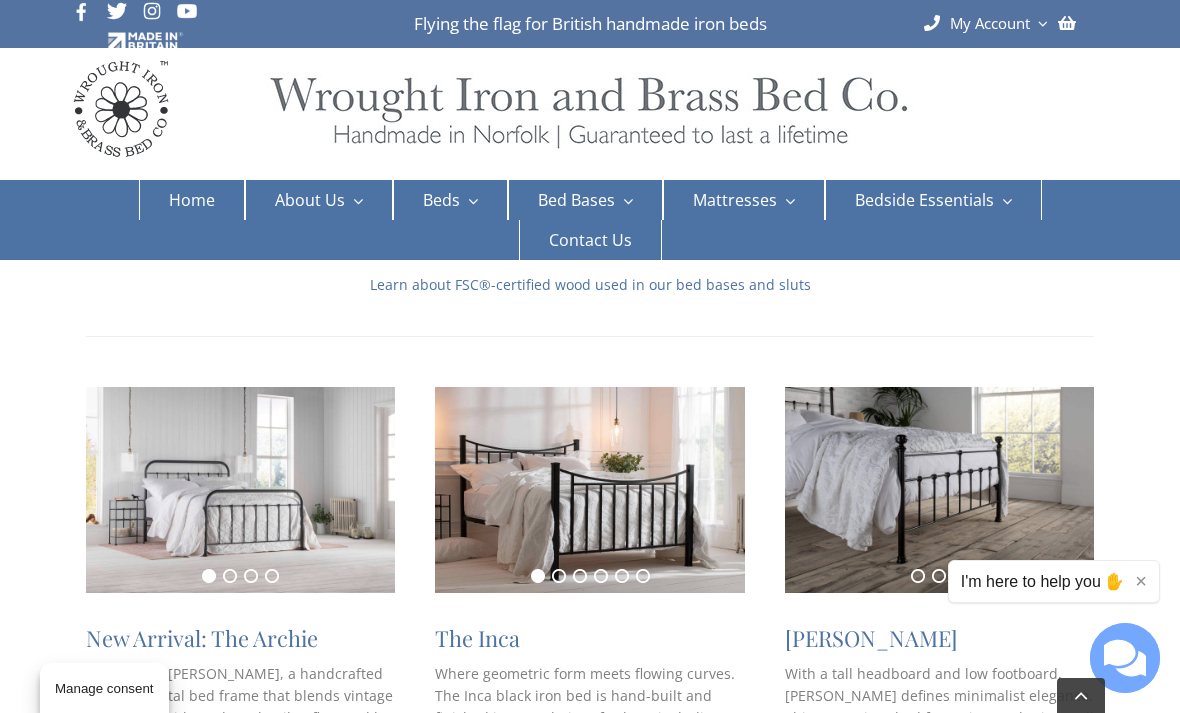 click at bounding box center [589, 490] 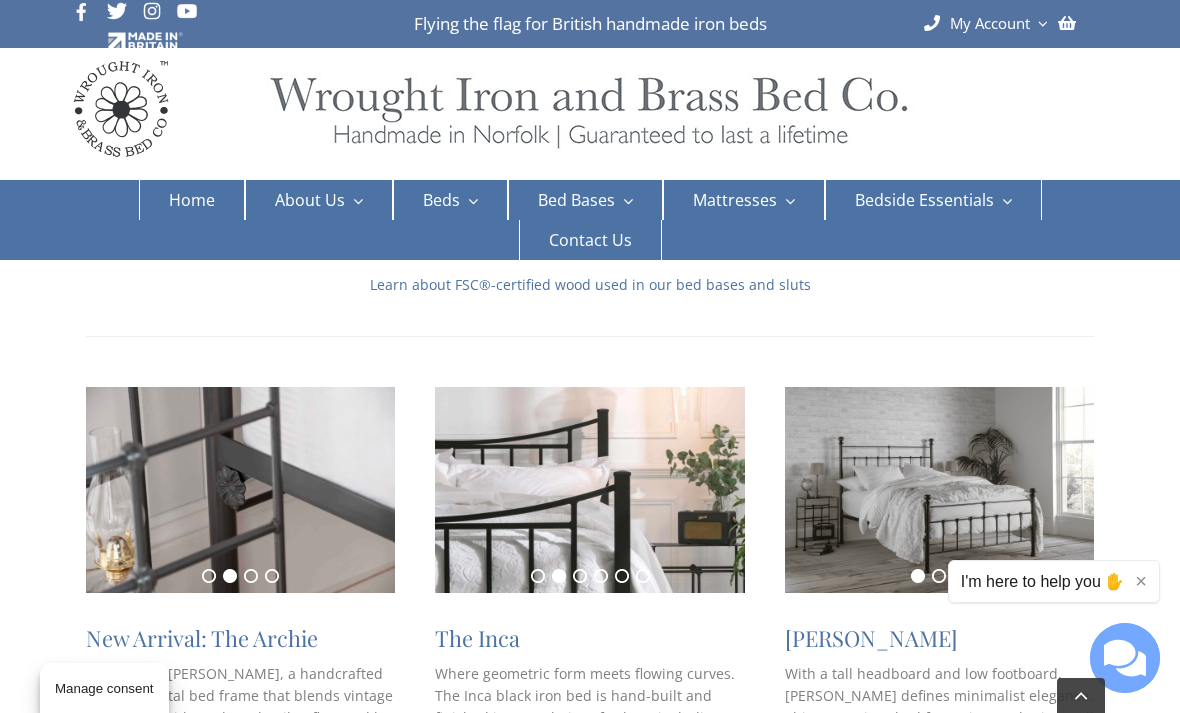 click at bounding box center [589, 490] 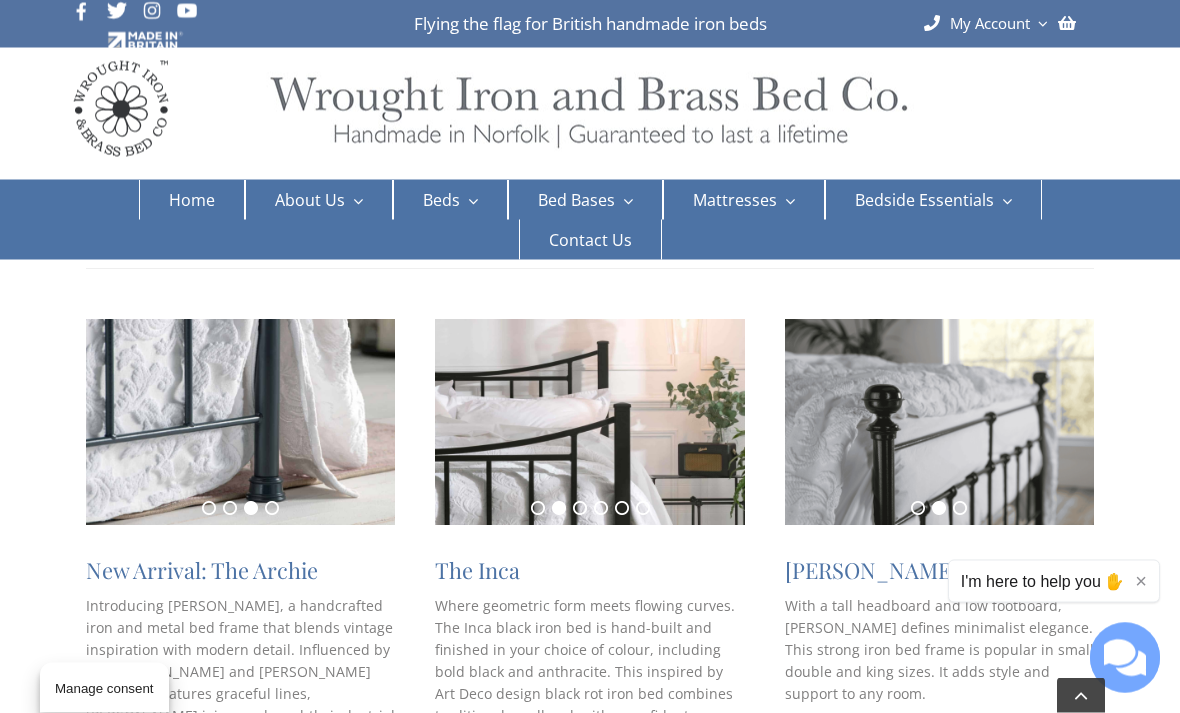 scroll, scrollTop: 317, scrollLeft: 0, axis: vertical 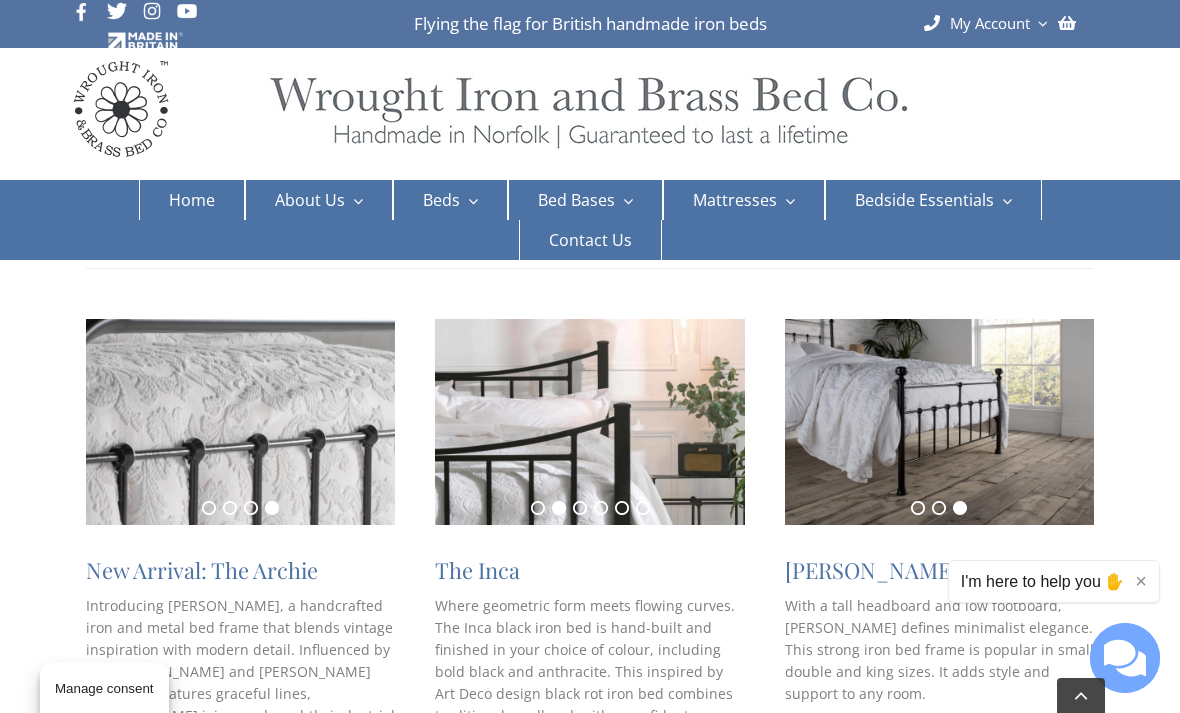 click at bounding box center (939, 422) 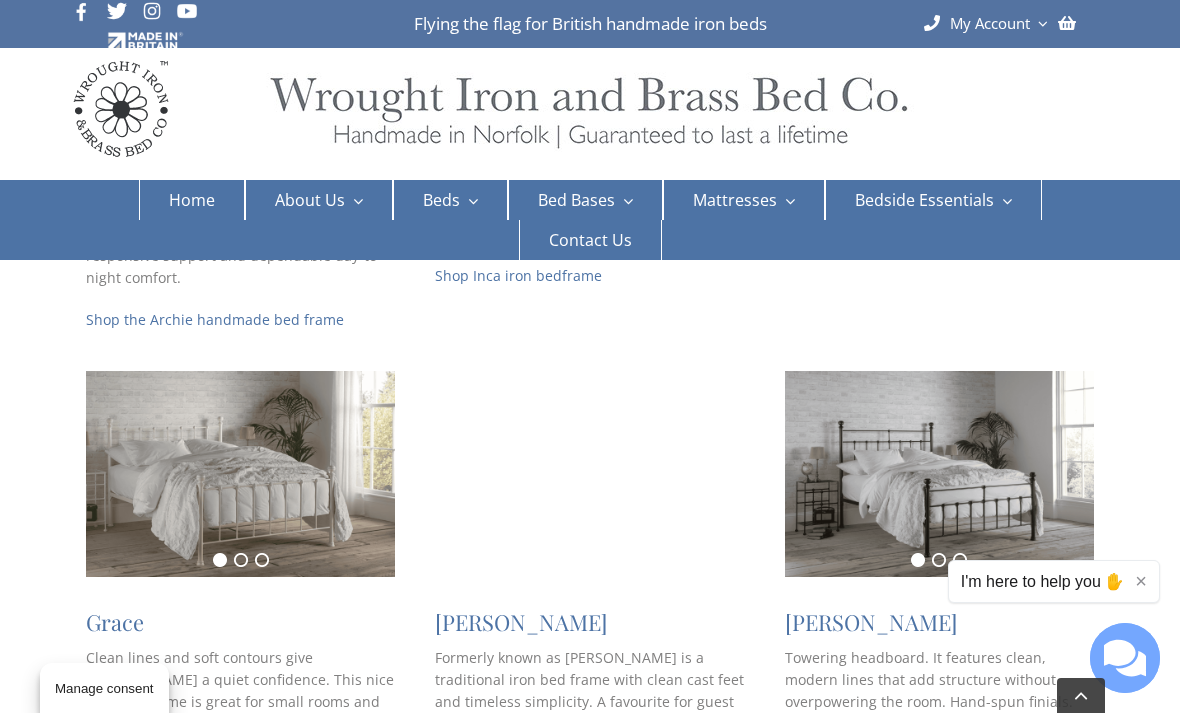 scroll, scrollTop: 826, scrollLeft: 0, axis: vertical 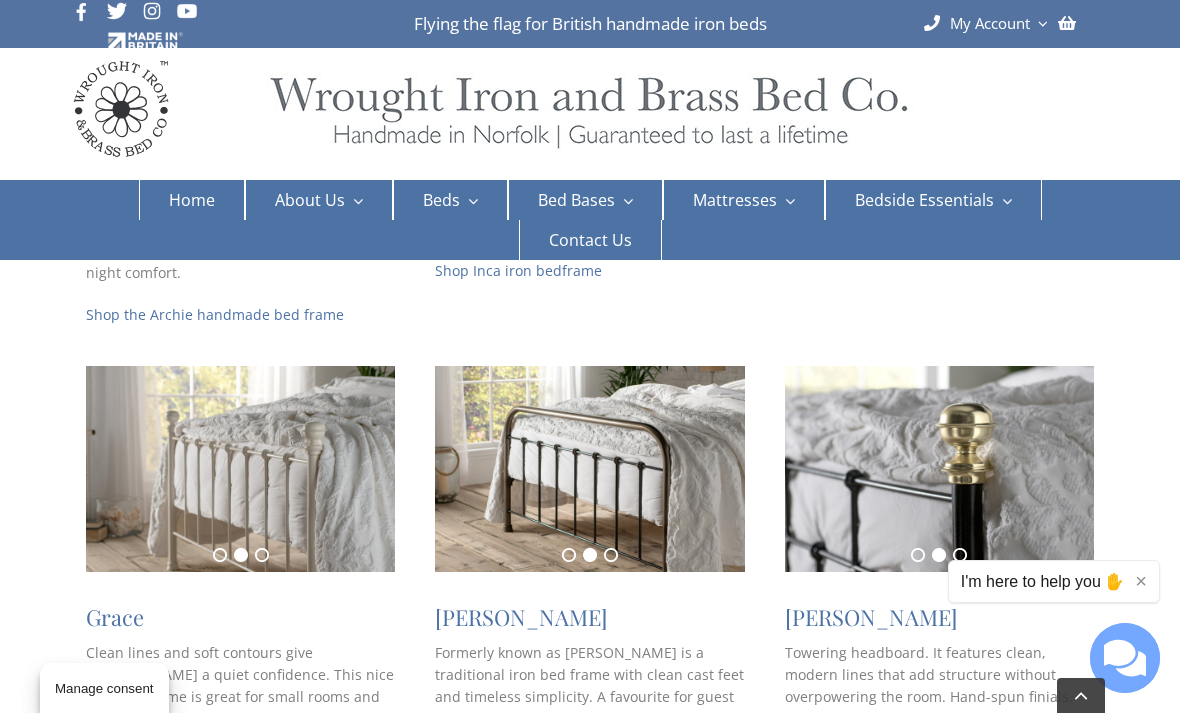 click at bounding box center [0, 0] 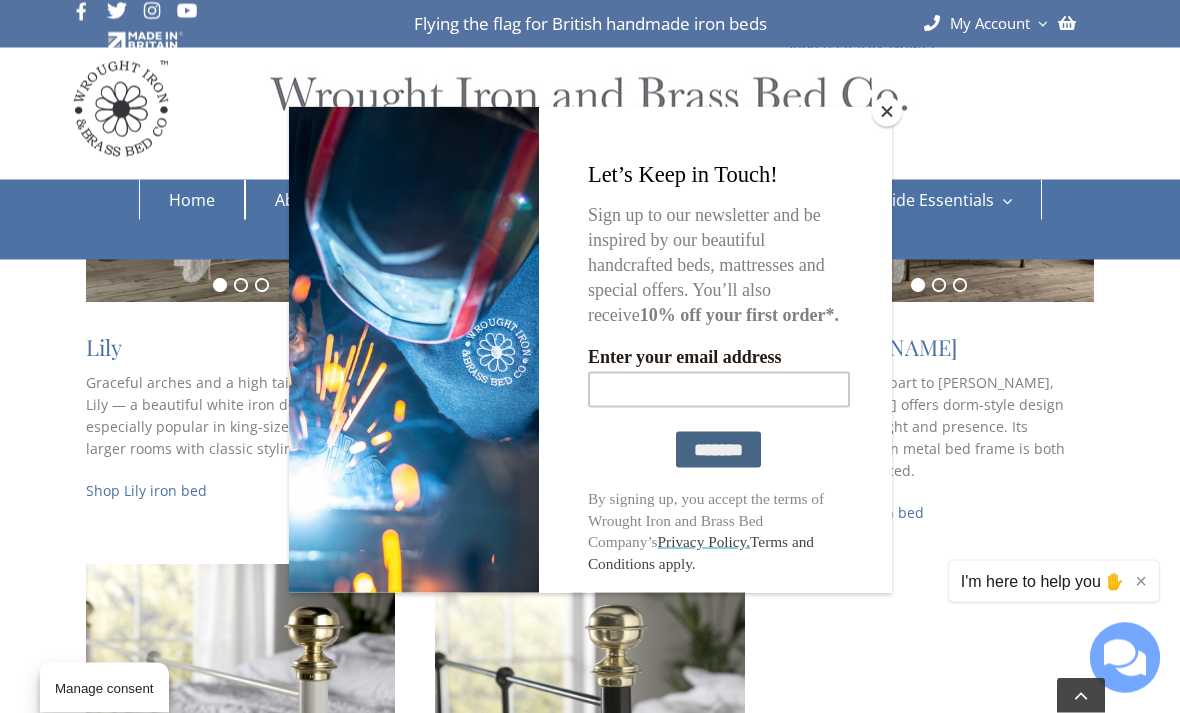 scroll, scrollTop: 1586, scrollLeft: 0, axis: vertical 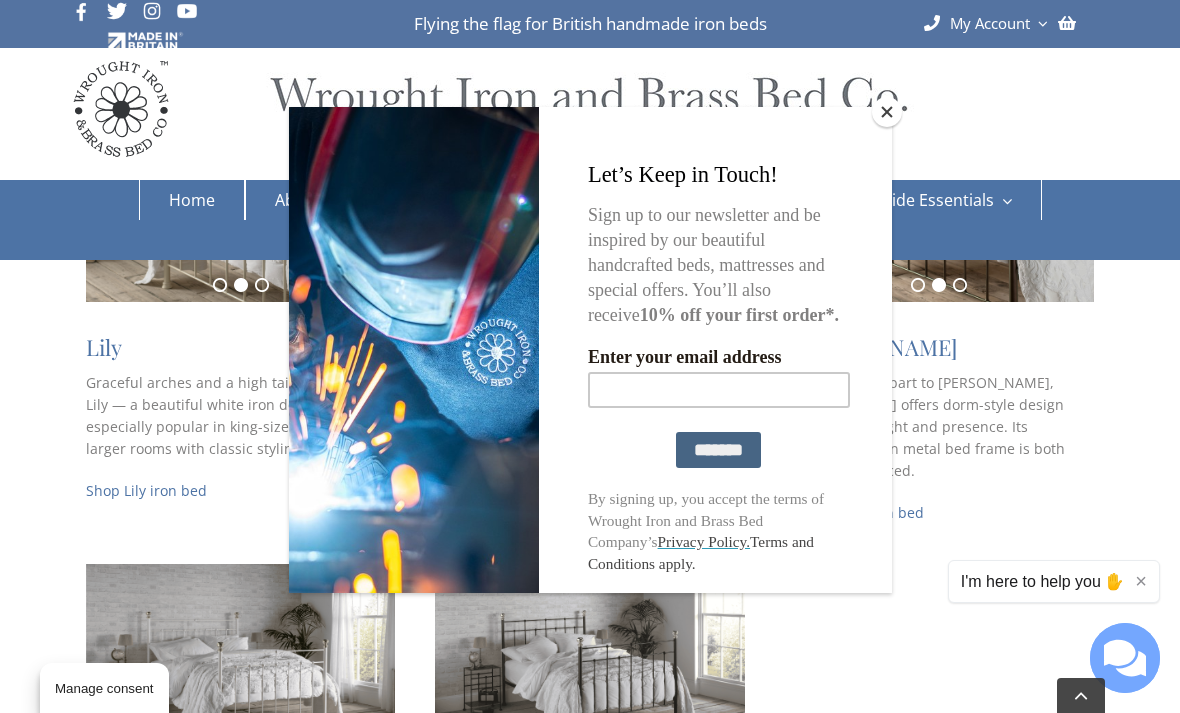click at bounding box center (887, 112) 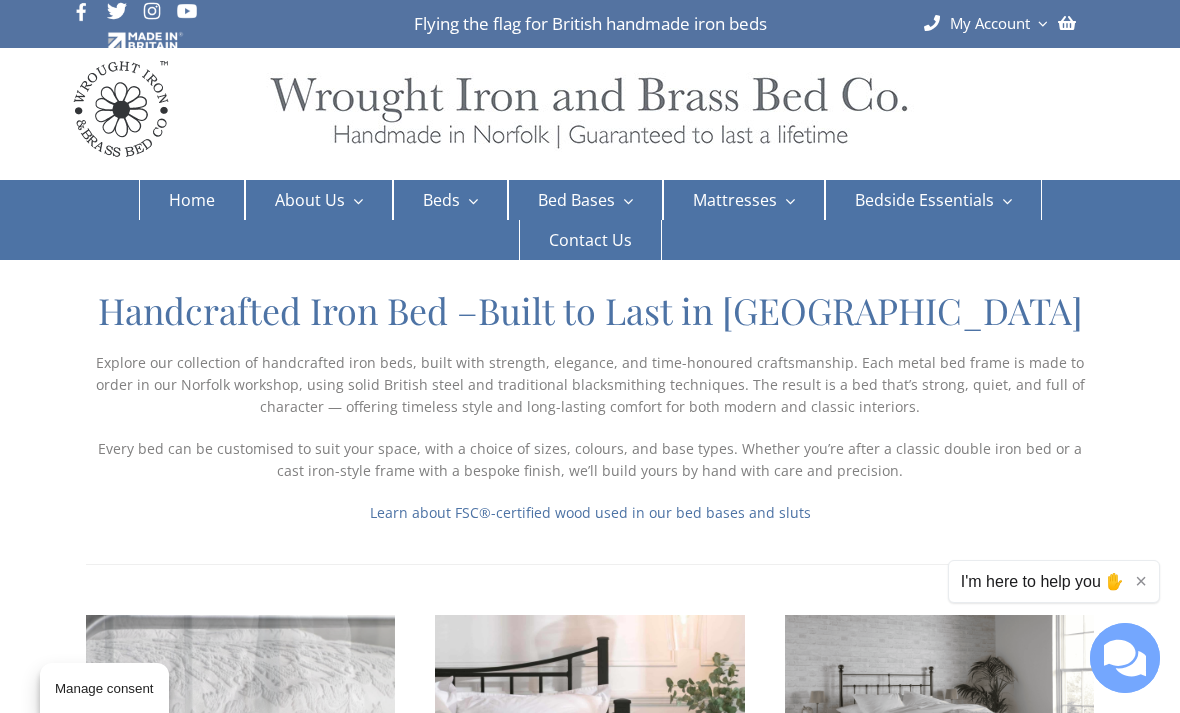 scroll, scrollTop: 0, scrollLeft: 0, axis: both 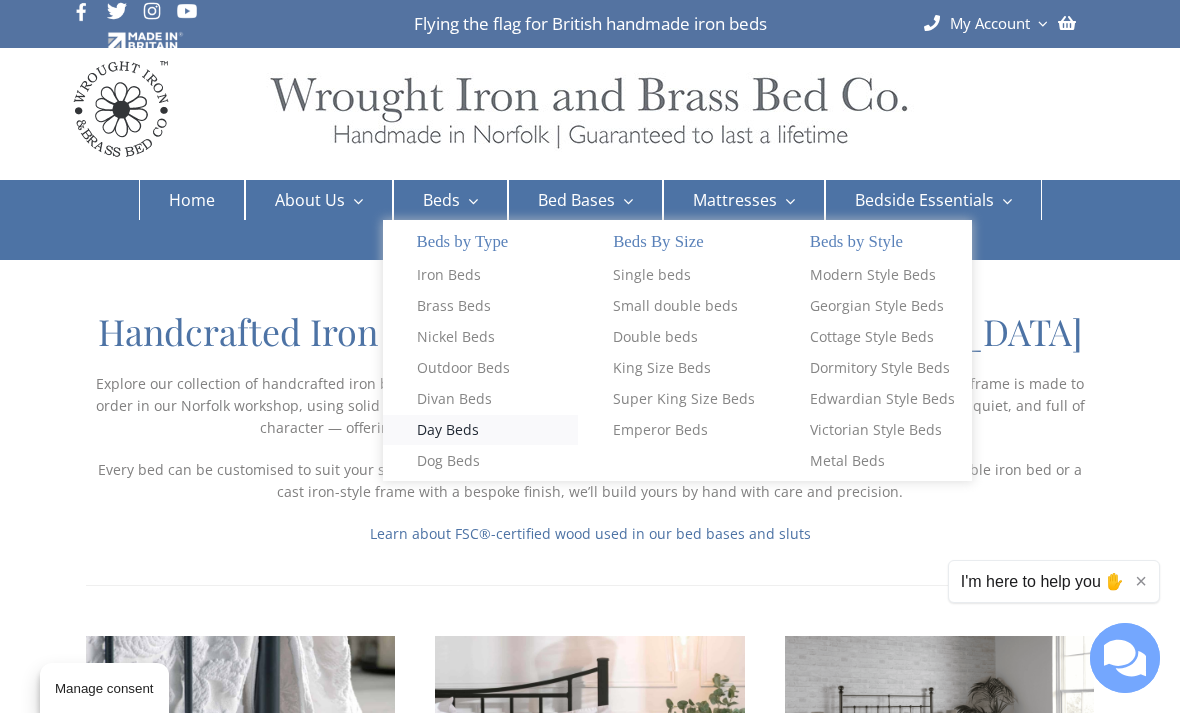 click on "Day Beds" at bounding box center [481, 430] 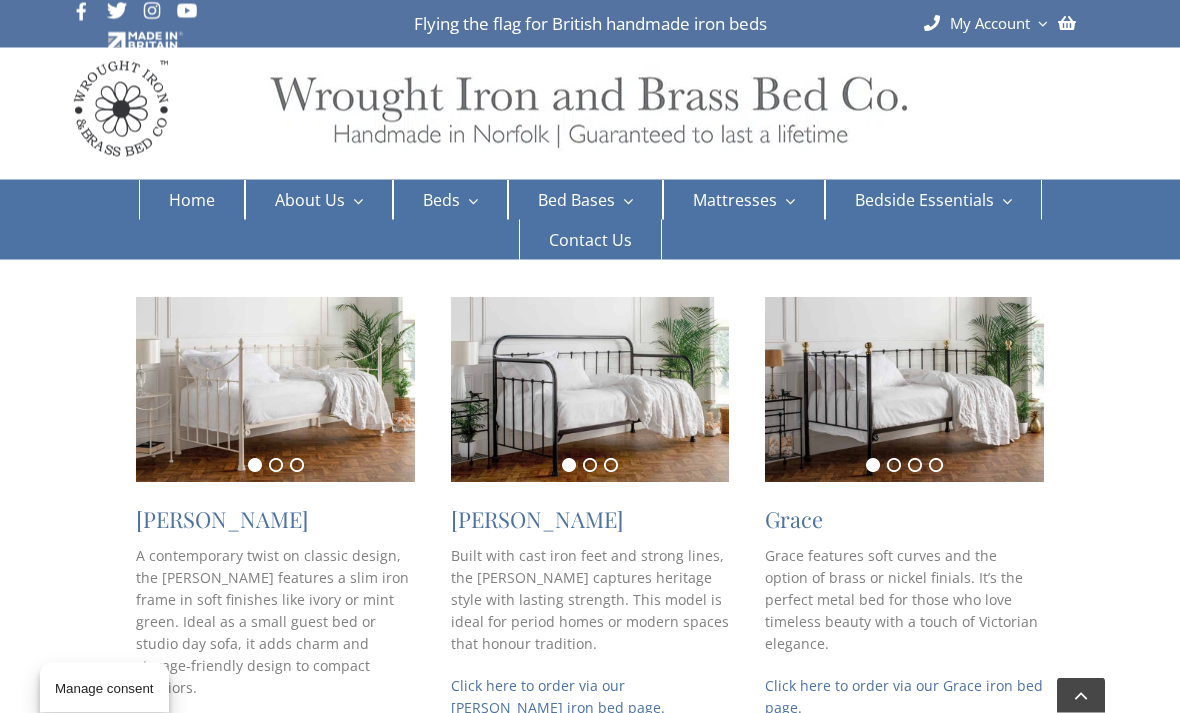scroll, scrollTop: 432, scrollLeft: 0, axis: vertical 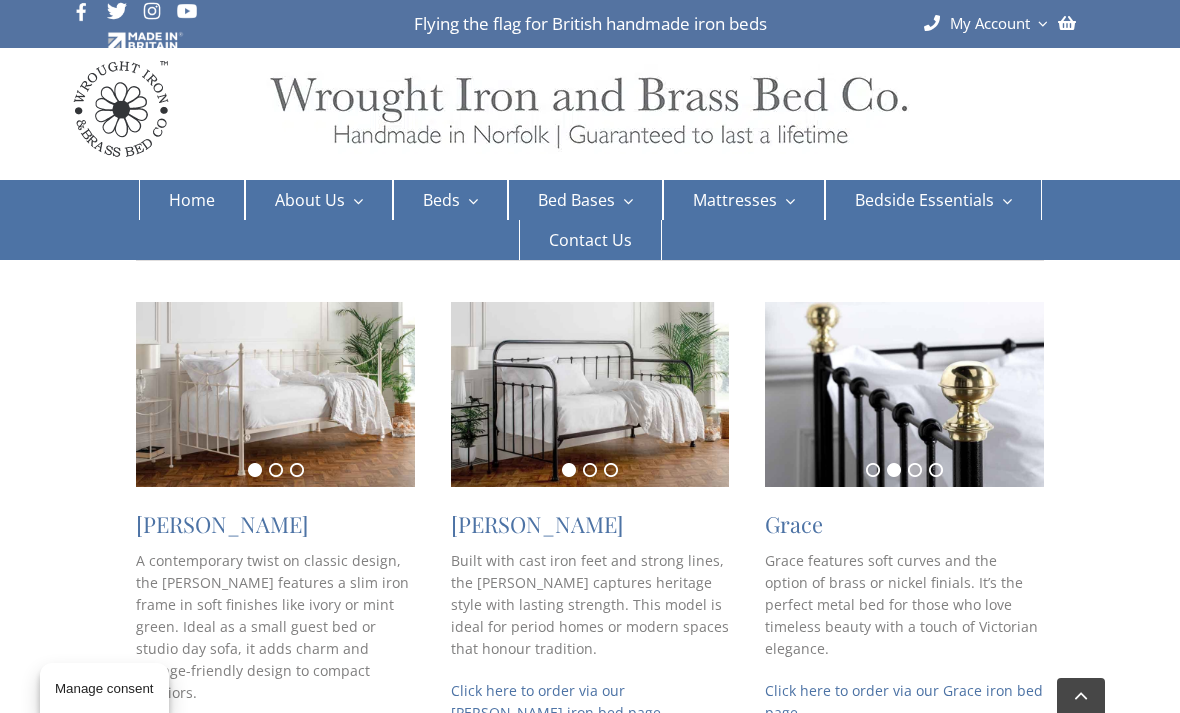 click on "1 2 3" at bounding box center (275, 470) 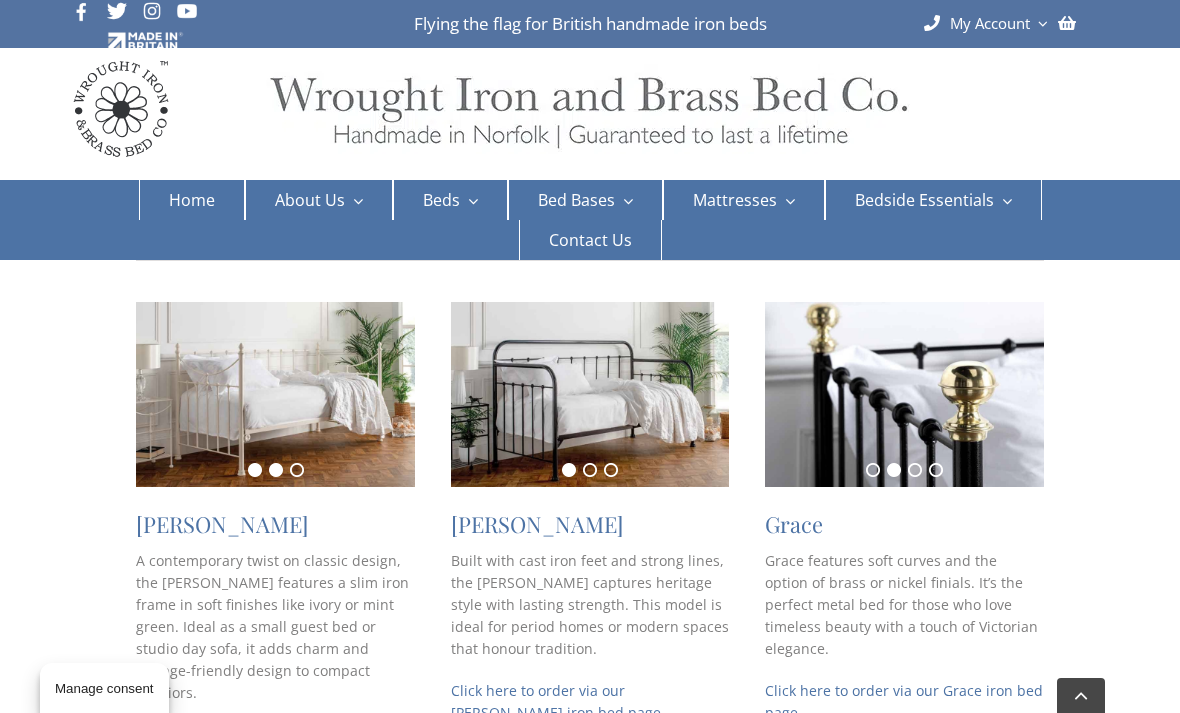 click on "2" at bounding box center [276, 470] 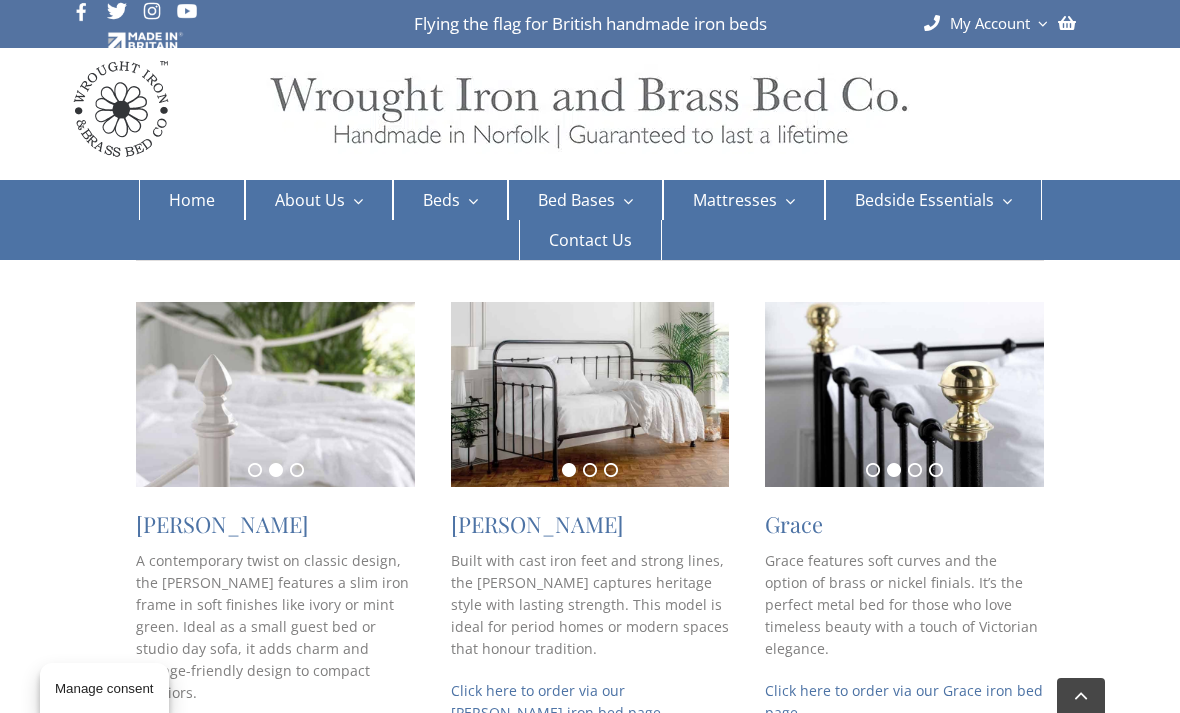click at bounding box center (275, 394) 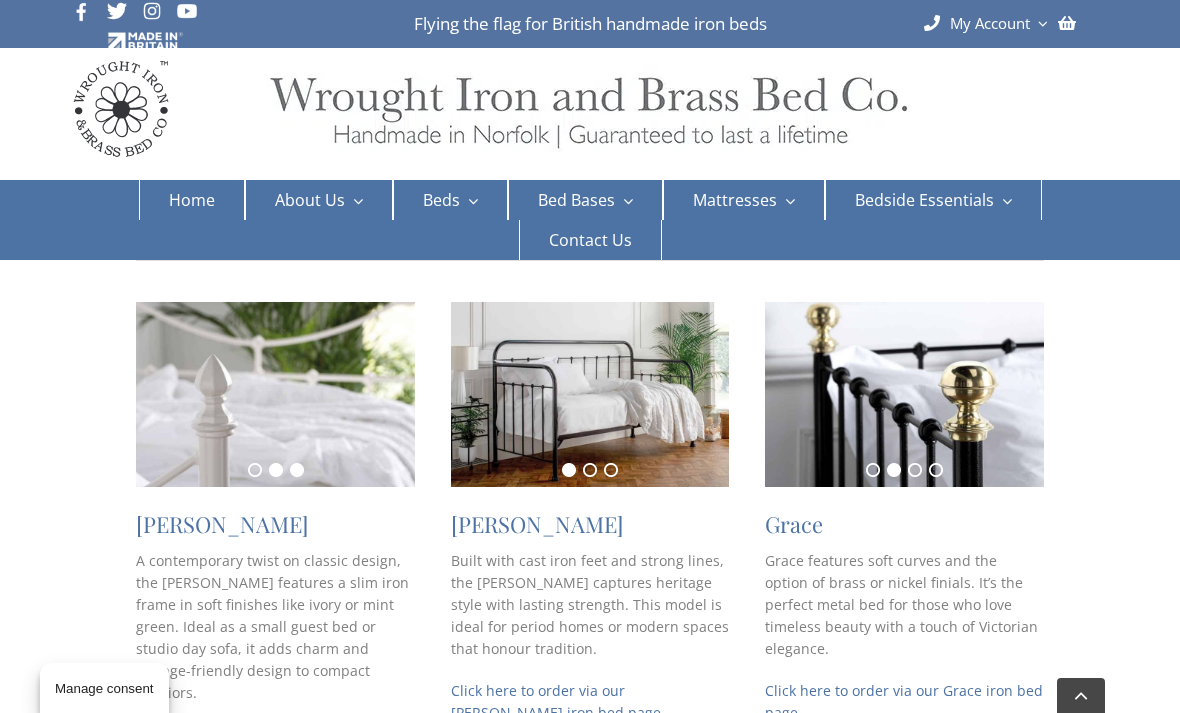click on "3" at bounding box center (297, 470) 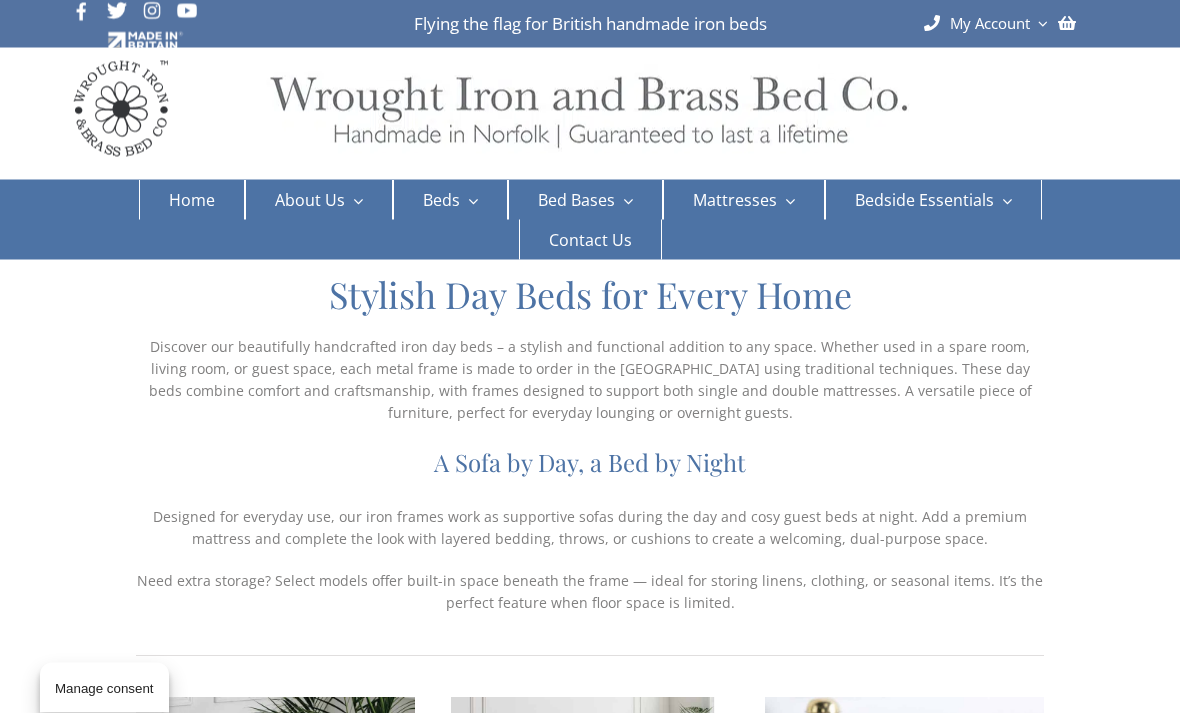 scroll, scrollTop: 0, scrollLeft: 0, axis: both 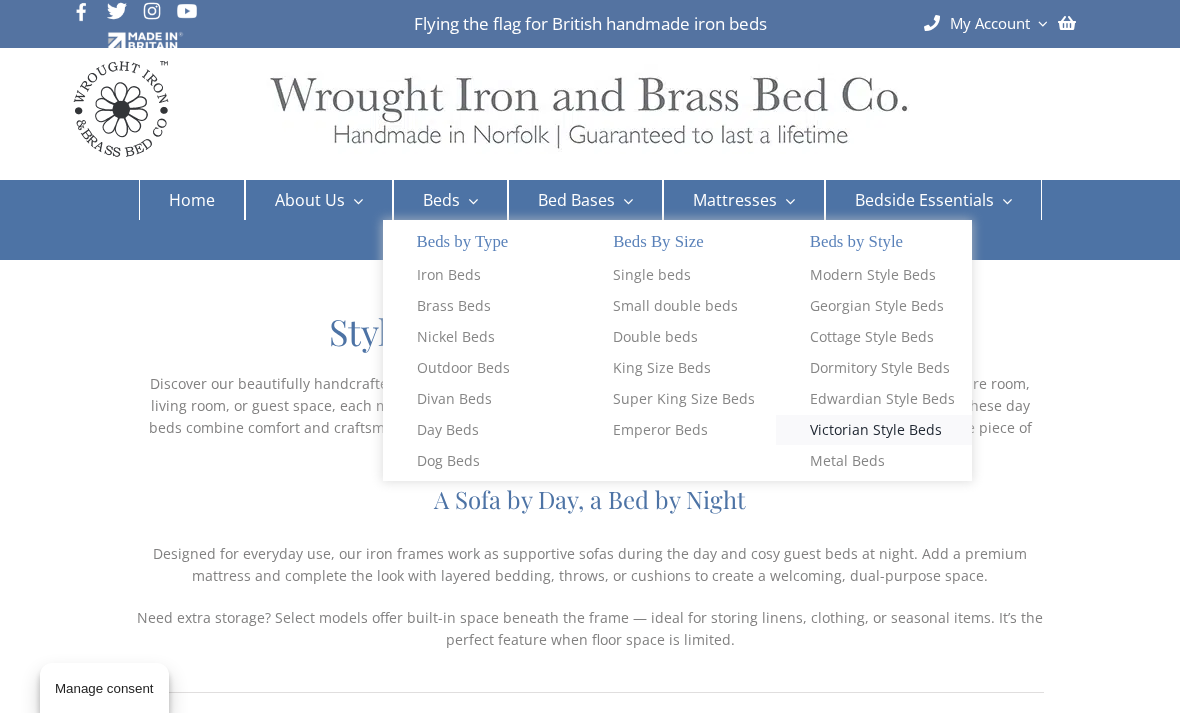 click on "Victorian Style Beds" at bounding box center (876, 430) 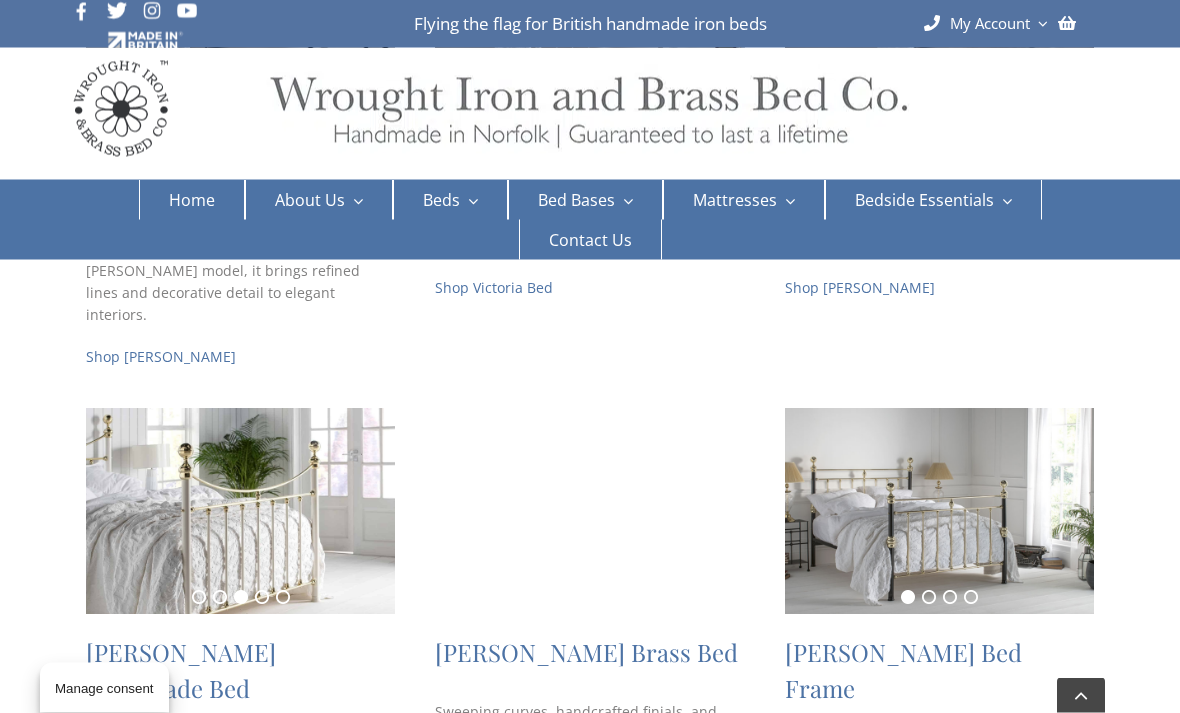 scroll, scrollTop: 745, scrollLeft: 0, axis: vertical 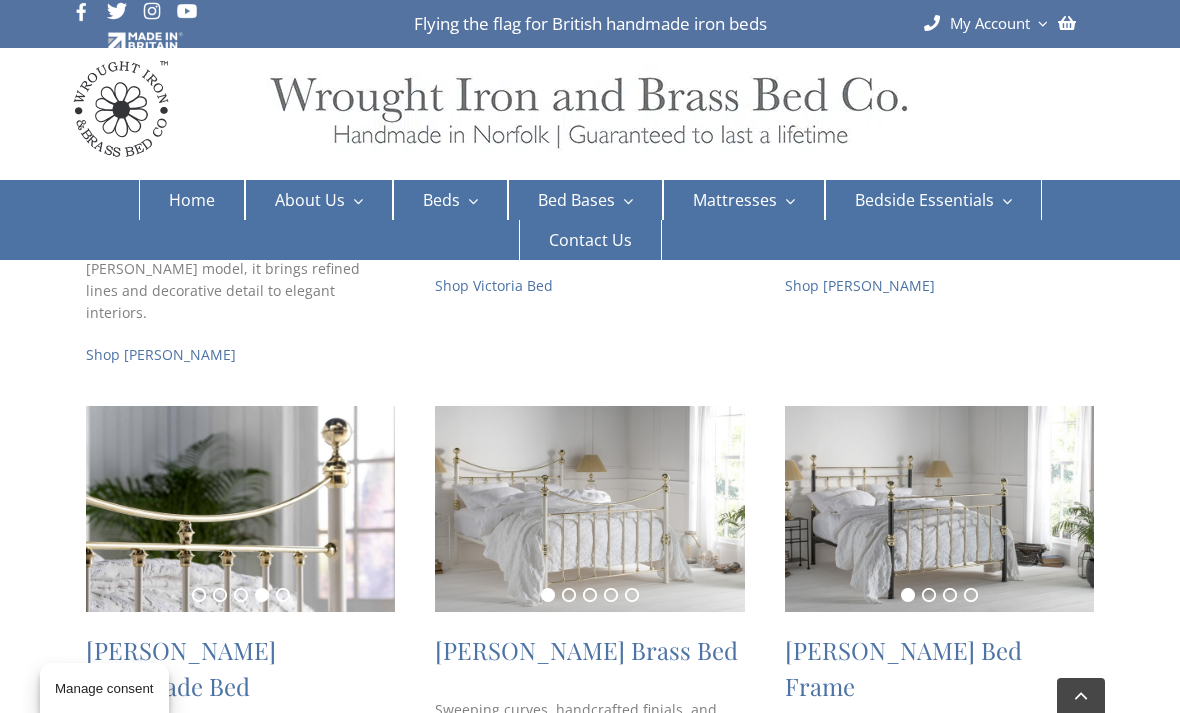 click on "1 2 3 4
George Brass Bed Frame With decorative ironwork and solid brass details, George blends ornate features with bold structure — a refined and restful sanctuary.
Shop Gearge Bed" at bounding box center [939, 645] 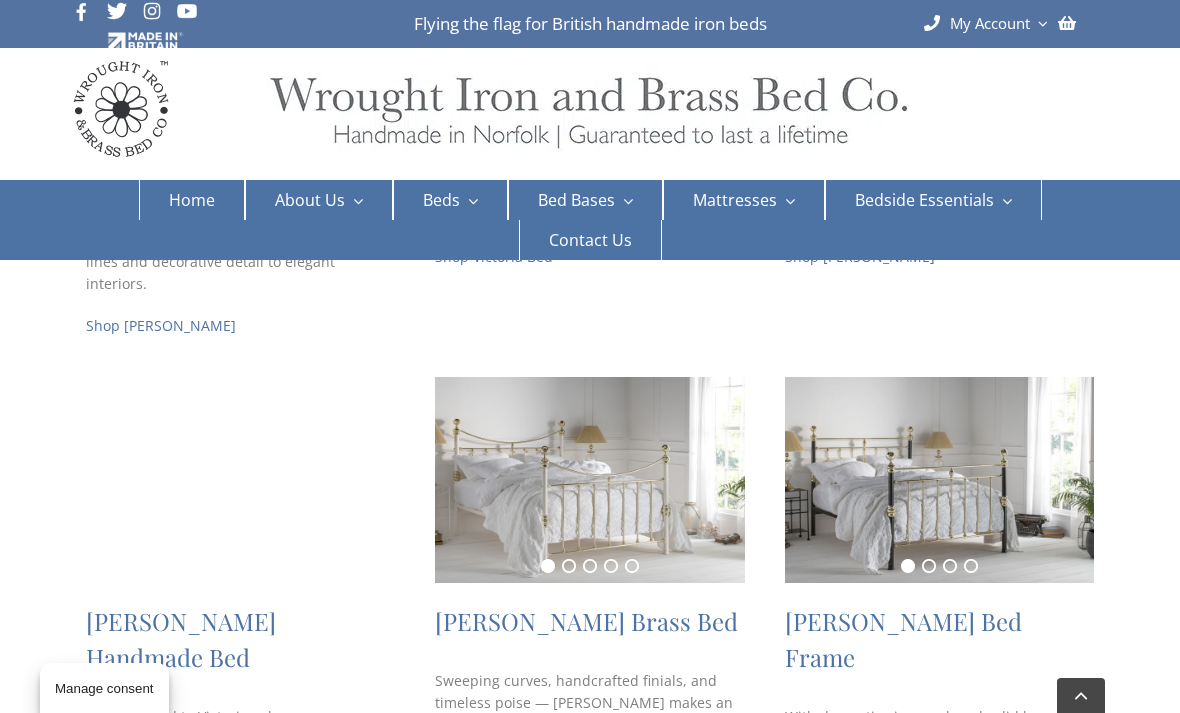 scroll, scrollTop: 776, scrollLeft: 0, axis: vertical 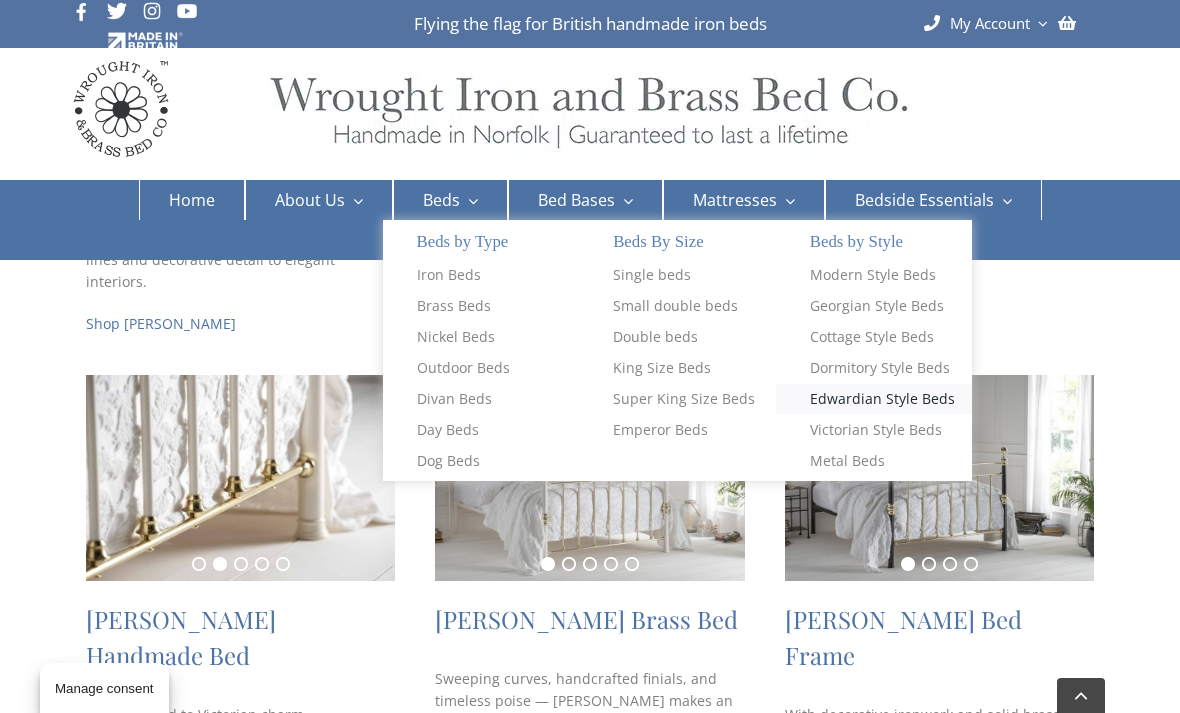 click on "Edwardian Style Beds" at bounding box center [882, 399] 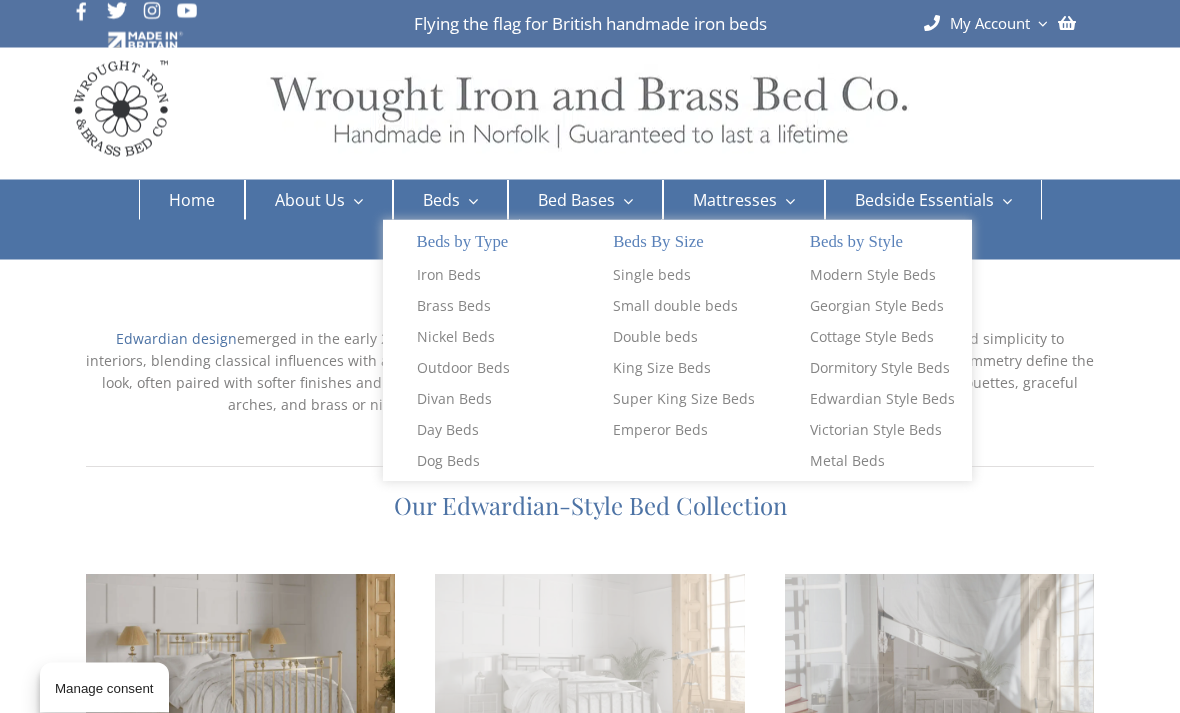 scroll, scrollTop: 25, scrollLeft: 0, axis: vertical 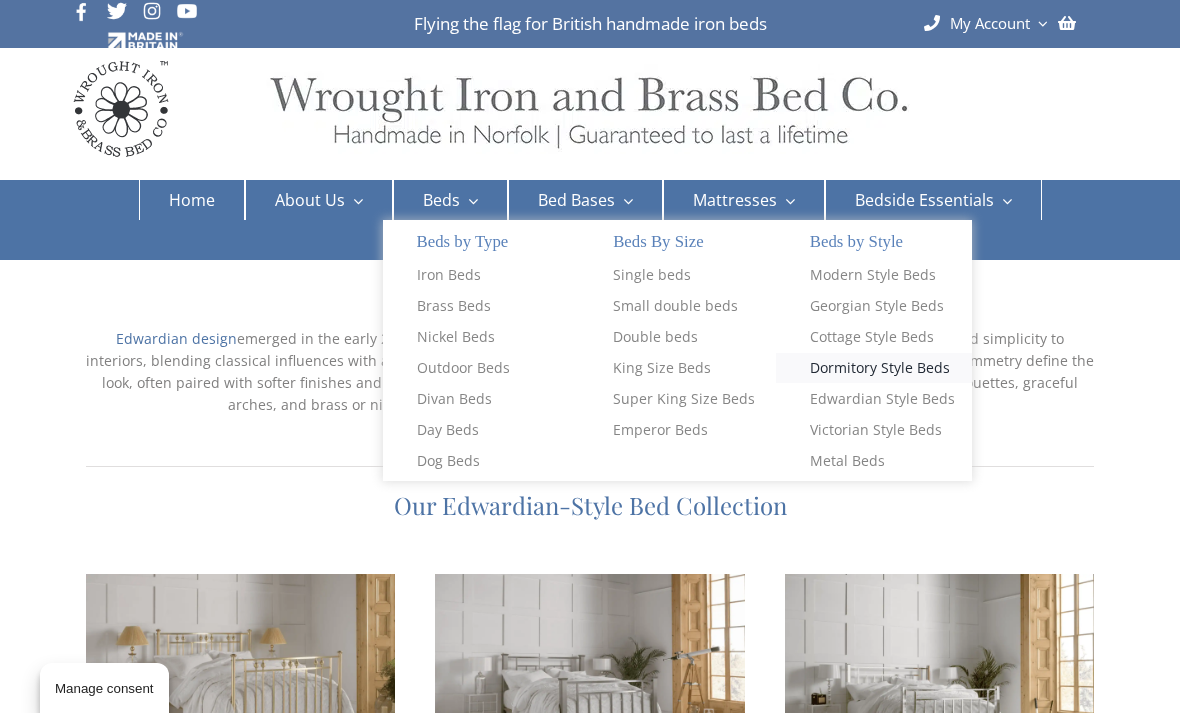 click on "Dormitory Style Beds" at bounding box center [880, 368] 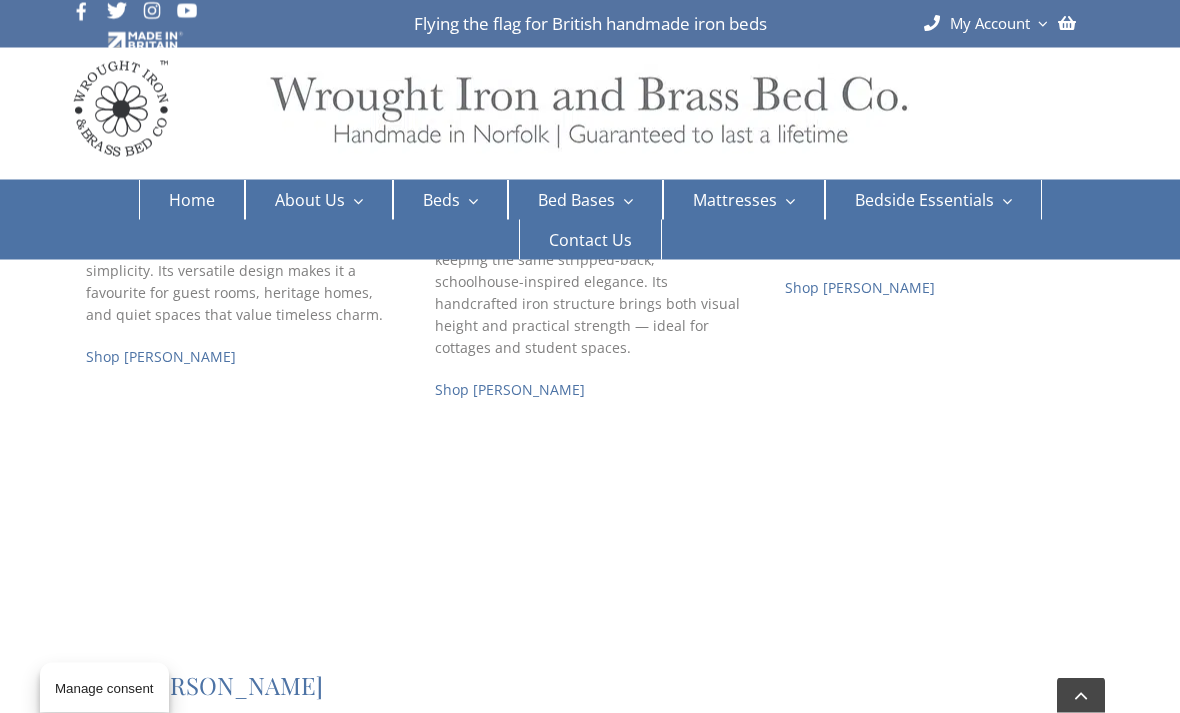 scroll, scrollTop: 807, scrollLeft: 0, axis: vertical 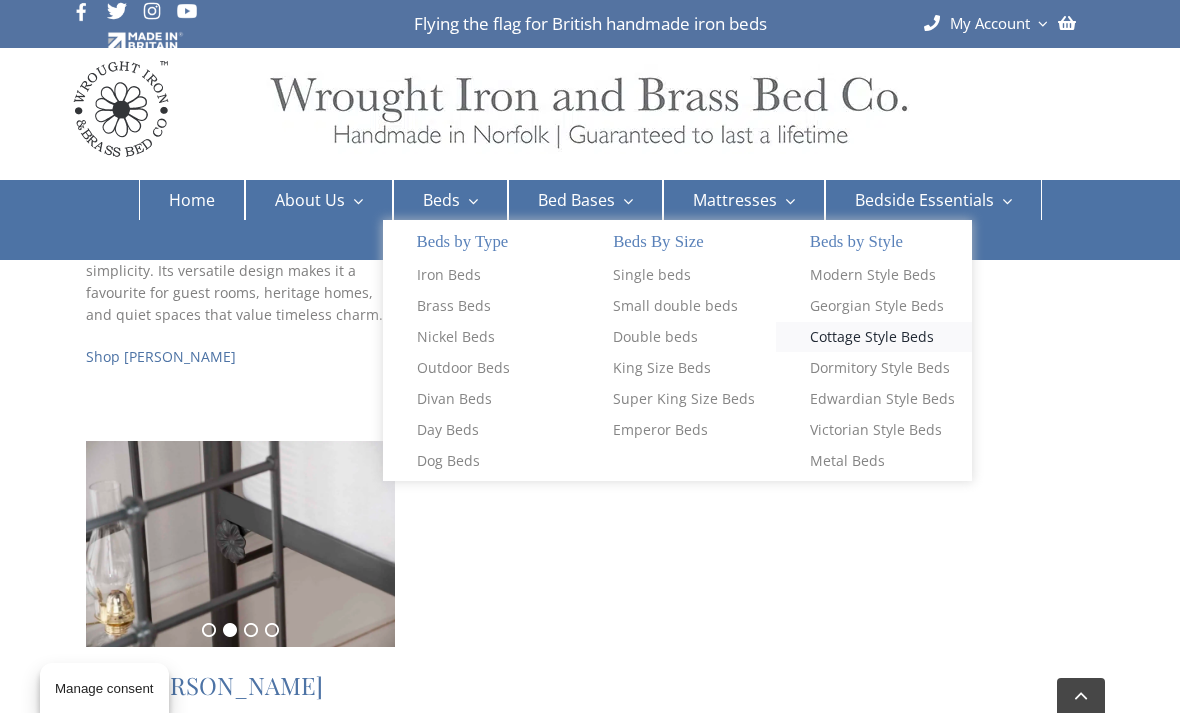 click on "Cottage Style Beds" at bounding box center [872, 337] 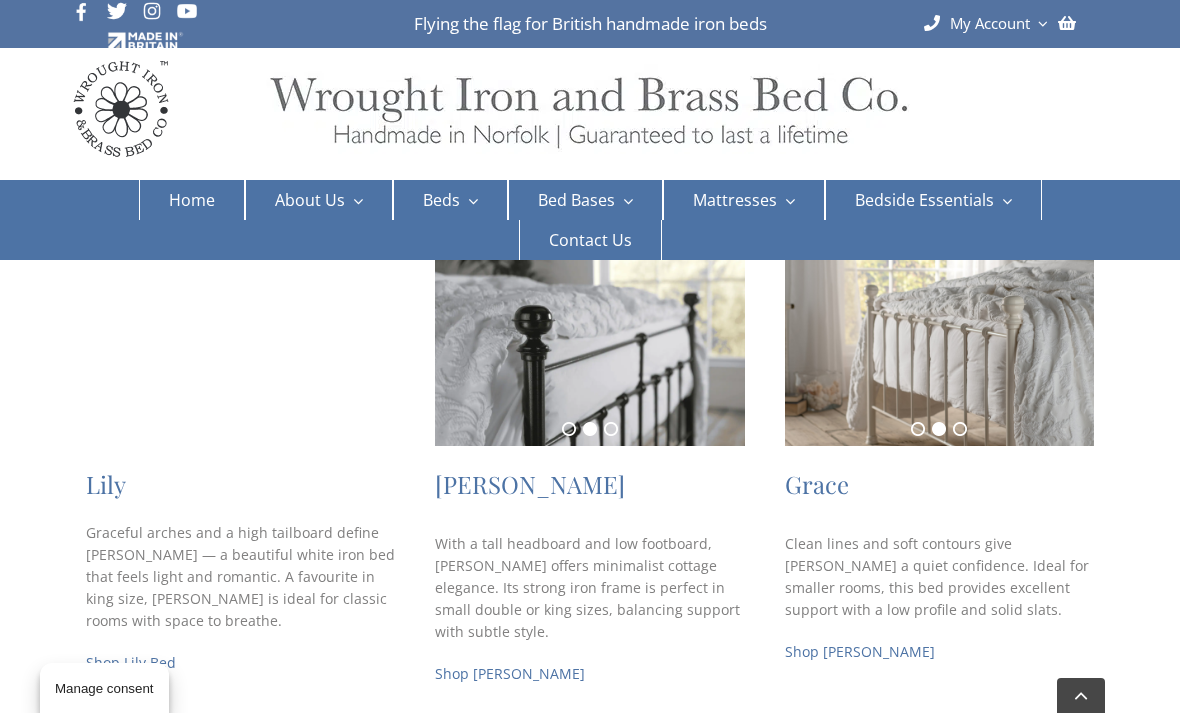 scroll, scrollTop: 331, scrollLeft: 0, axis: vertical 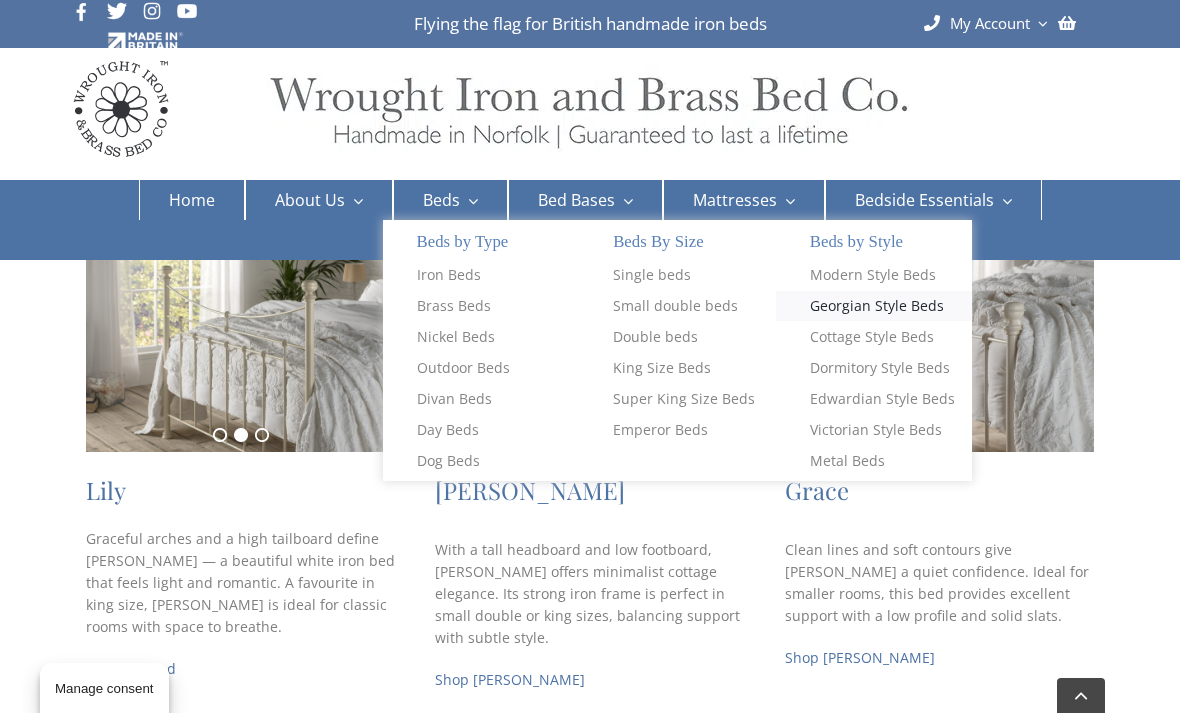 click on "Georgian Style Beds" at bounding box center (877, 306) 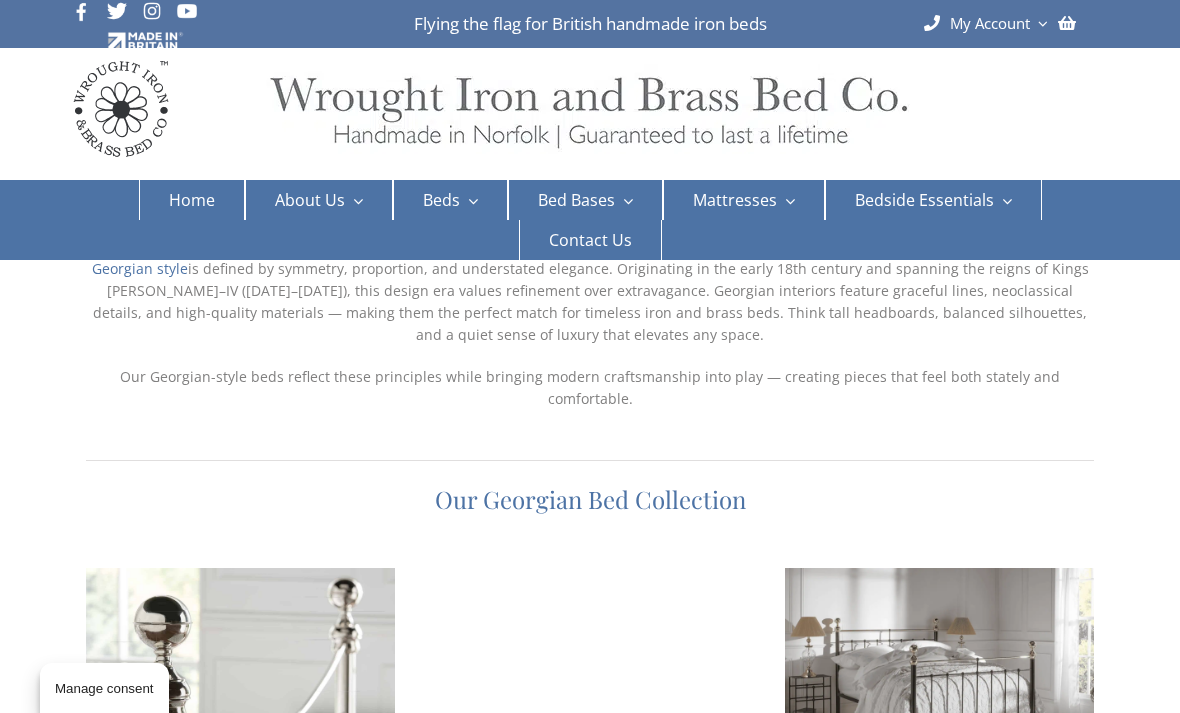 scroll, scrollTop: 0, scrollLeft: 0, axis: both 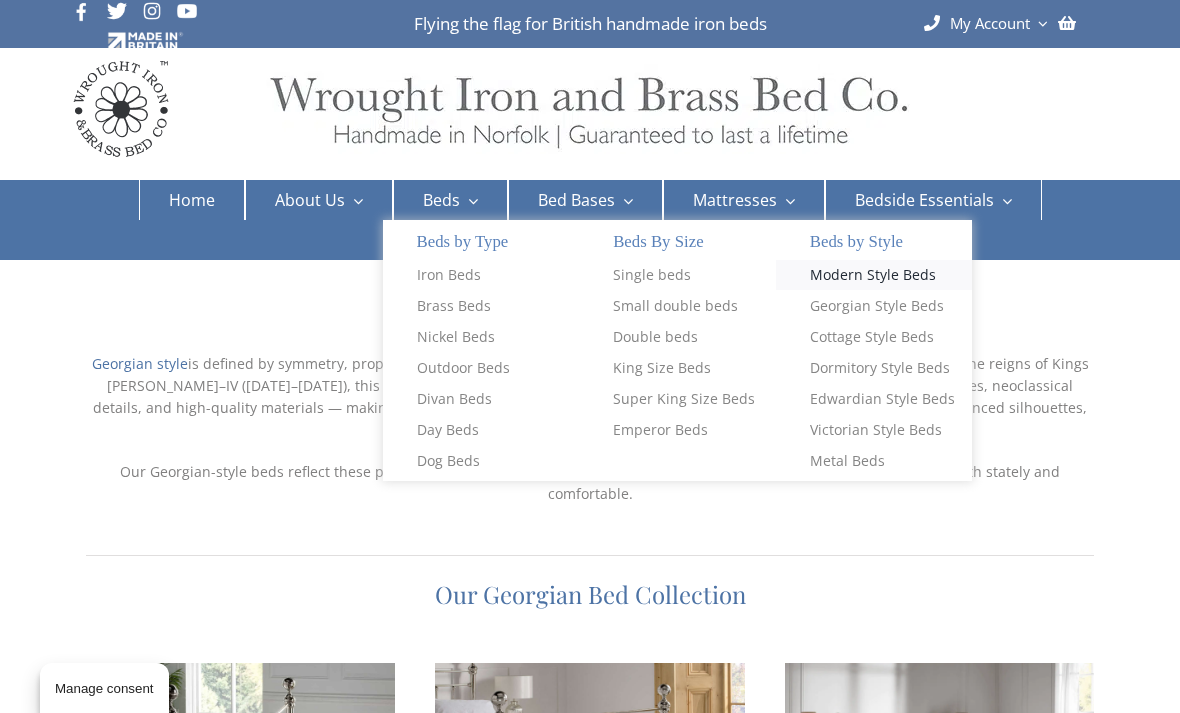 click on "Modern Style Beds" at bounding box center (873, 275) 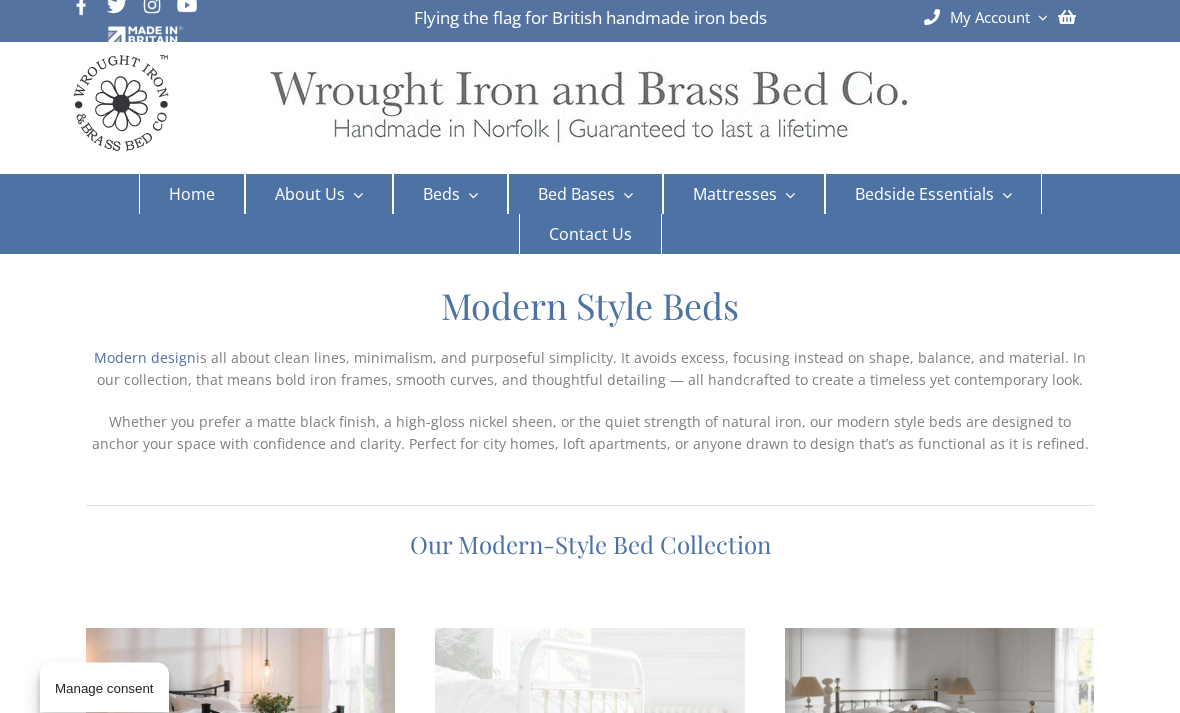 scroll, scrollTop: 0, scrollLeft: 0, axis: both 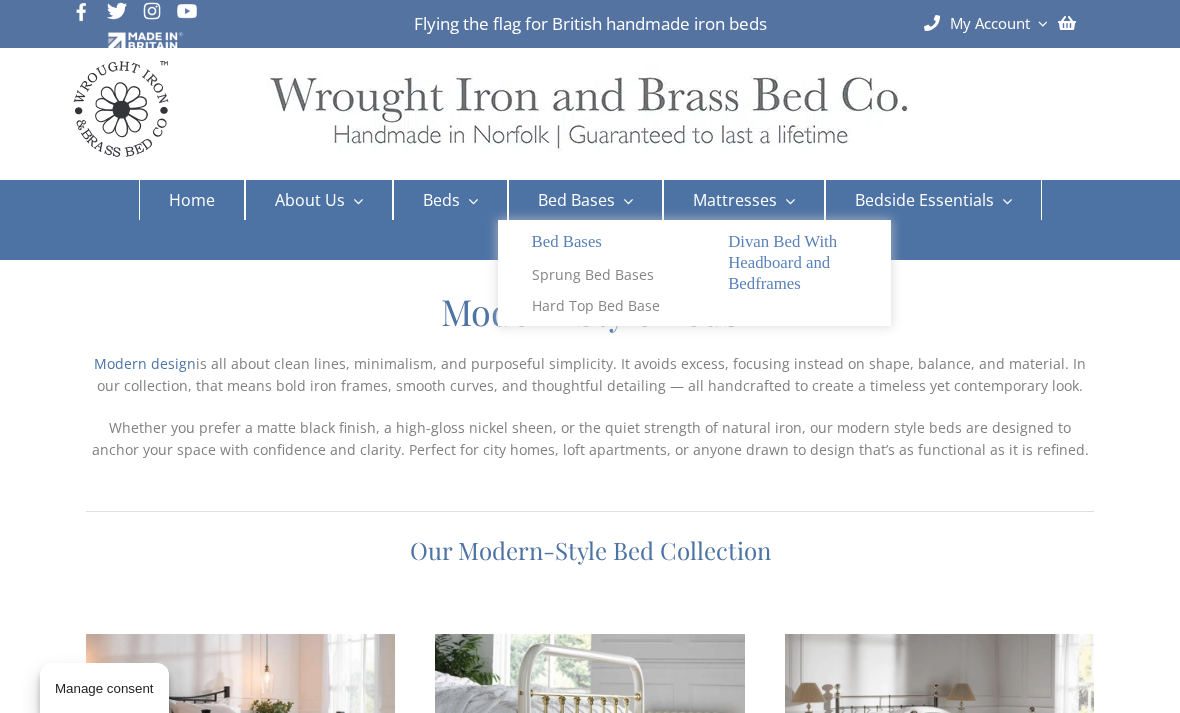 click on "Bed Bases" at bounding box center [596, 242] 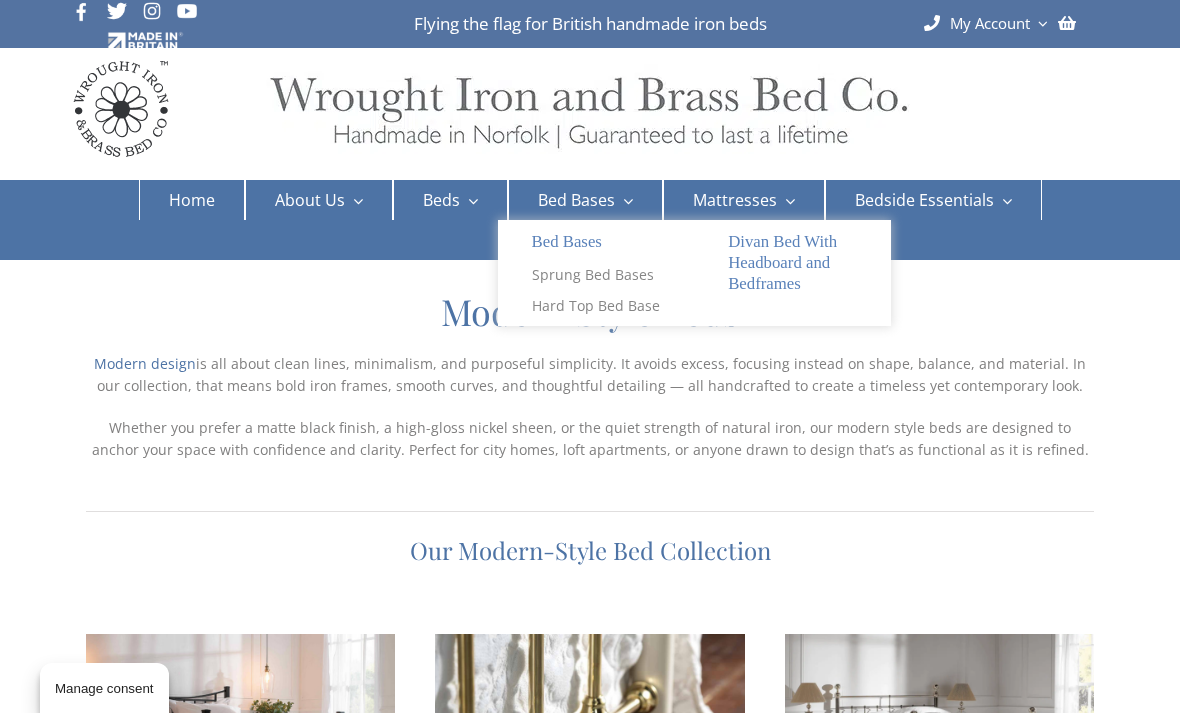 click on "Bed Bases" at bounding box center [596, 242] 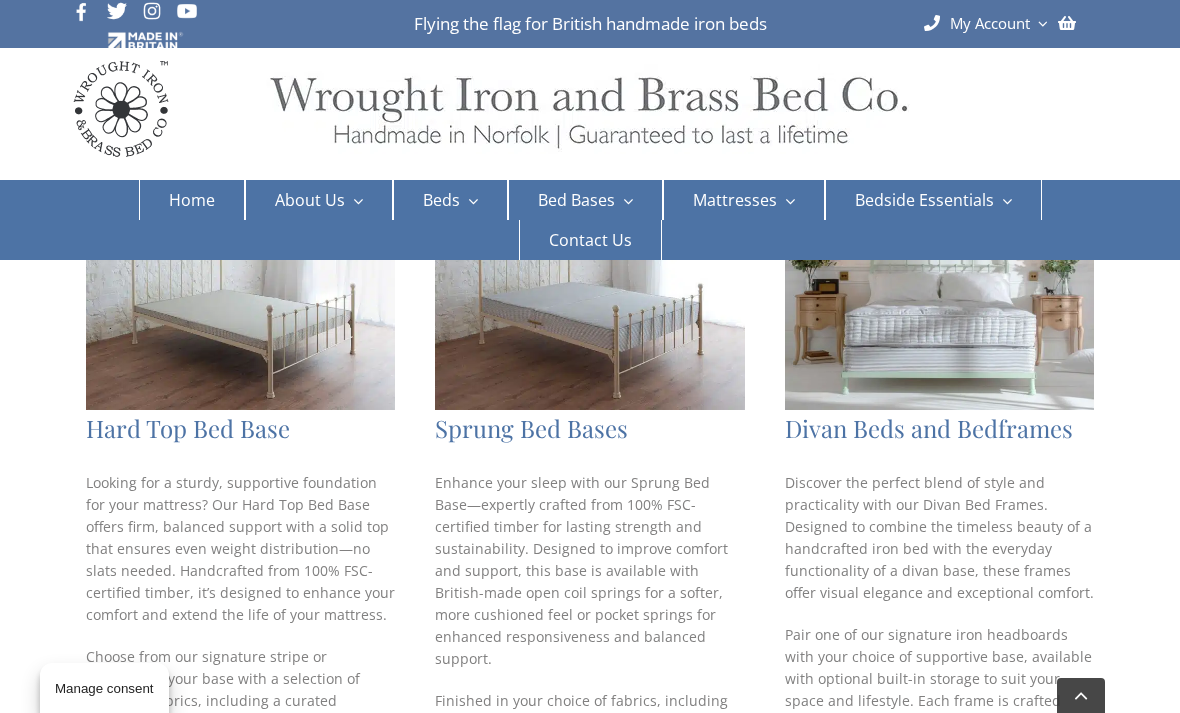 scroll, scrollTop: 489, scrollLeft: 0, axis: vertical 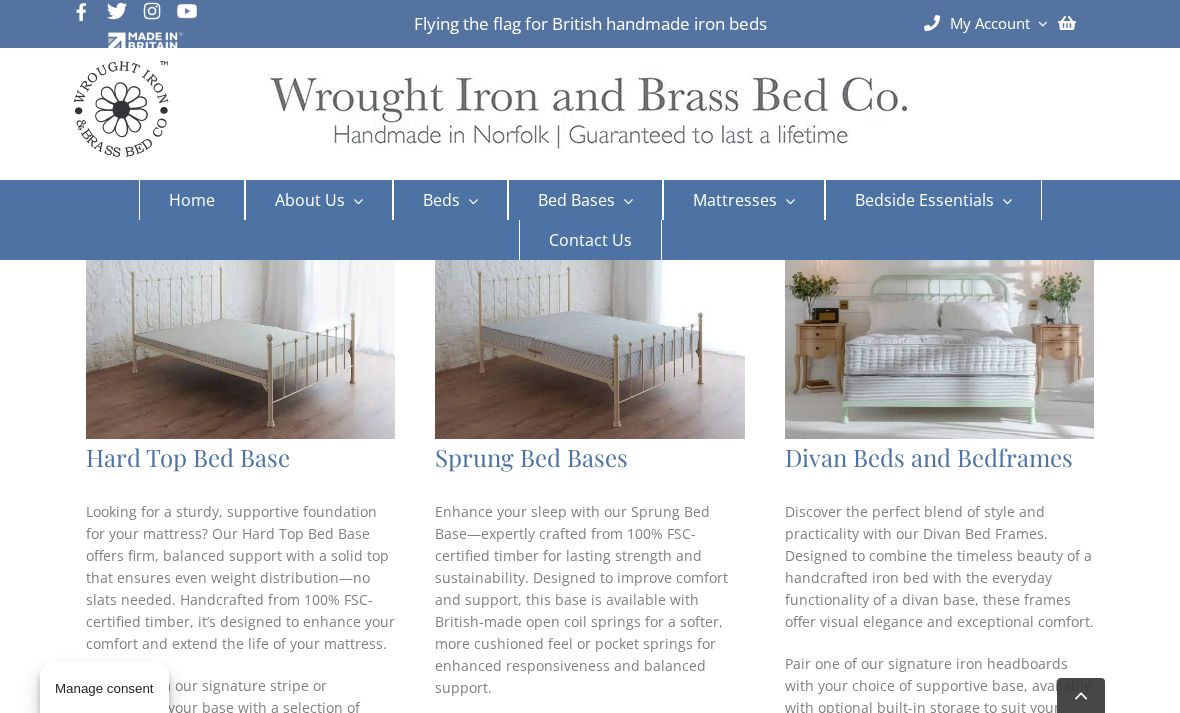click on "Hard Top Bed Base
Looking for a sturdy, supportive foundation for your mattress? Our Hard Top Bed Base offers firm, balanced support with a solid top that ensures even weight distribution—no slats needed. Handcrafted from 100% FSC-certified timber, it’s designed to enhance your comfort and extend the life of your mattress.
Choose from our signature stripe or personalise your base with a selection of premium fabrics, including a curated collection from Clarke & Clarke, to suit your style and space.
Shop hard-top bed base
Sprung Bed Bases
Enhance your sleep with our Sprung Bed Base—expertly crafted from 100% FSC-certified timber for lasting strength and sustainability. Designed to improve comfort and support, this base is available with British-made open coil springs for a softer, more cushioned feel or pocket springs for enhanced responsiveness and balanced support.
Shop sprung bed bases
Divan Beds and Bedframes
Shop divan beds and bedframes" at bounding box center (590, 672) 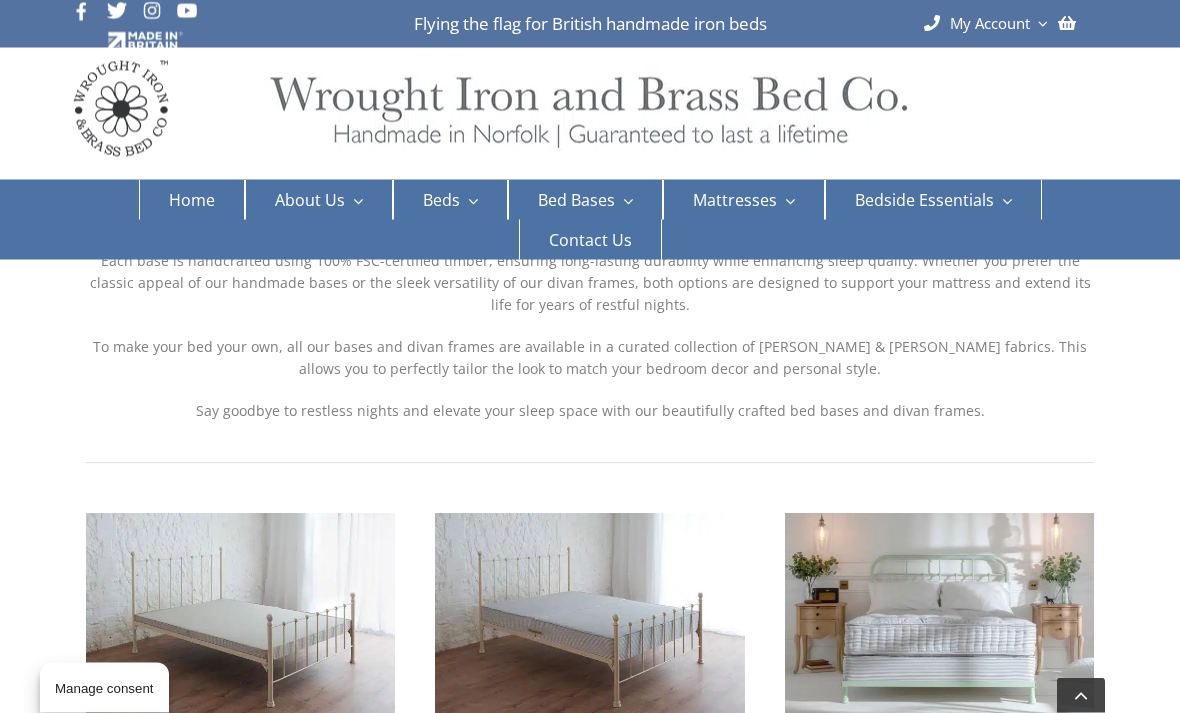 scroll, scrollTop: 0, scrollLeft: 0, axis: both 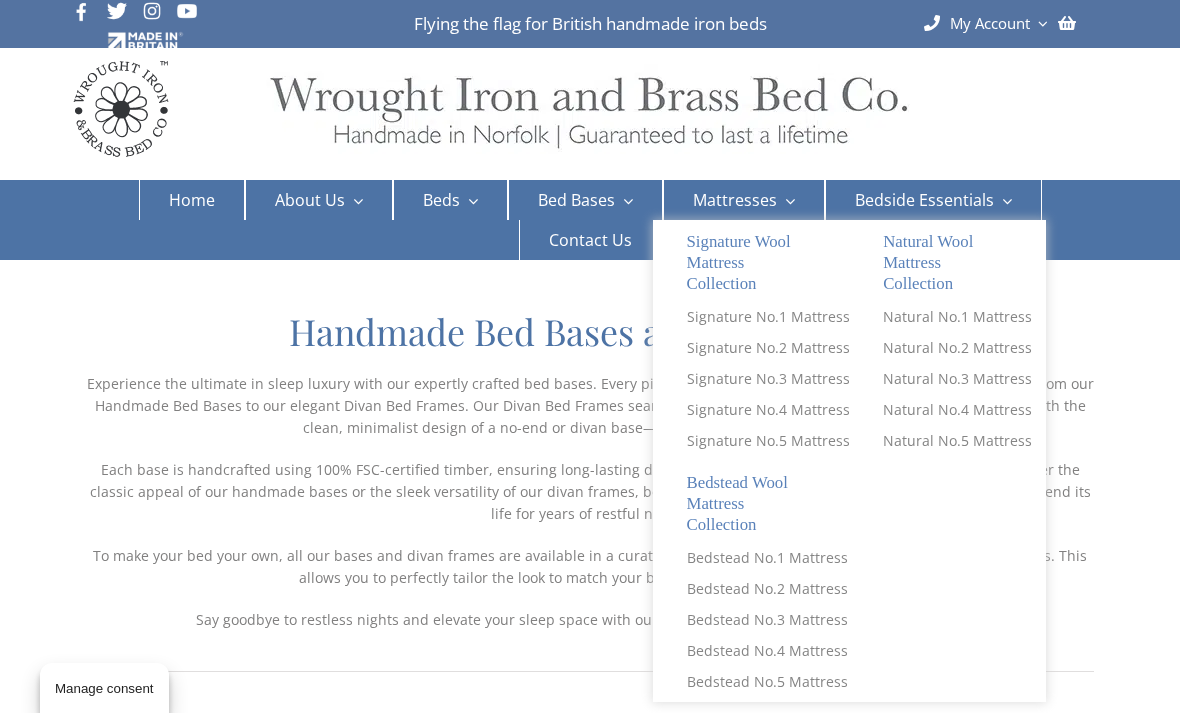 click on "Bedstead Wool Mattress Collection" at bounding box center (751, 504) 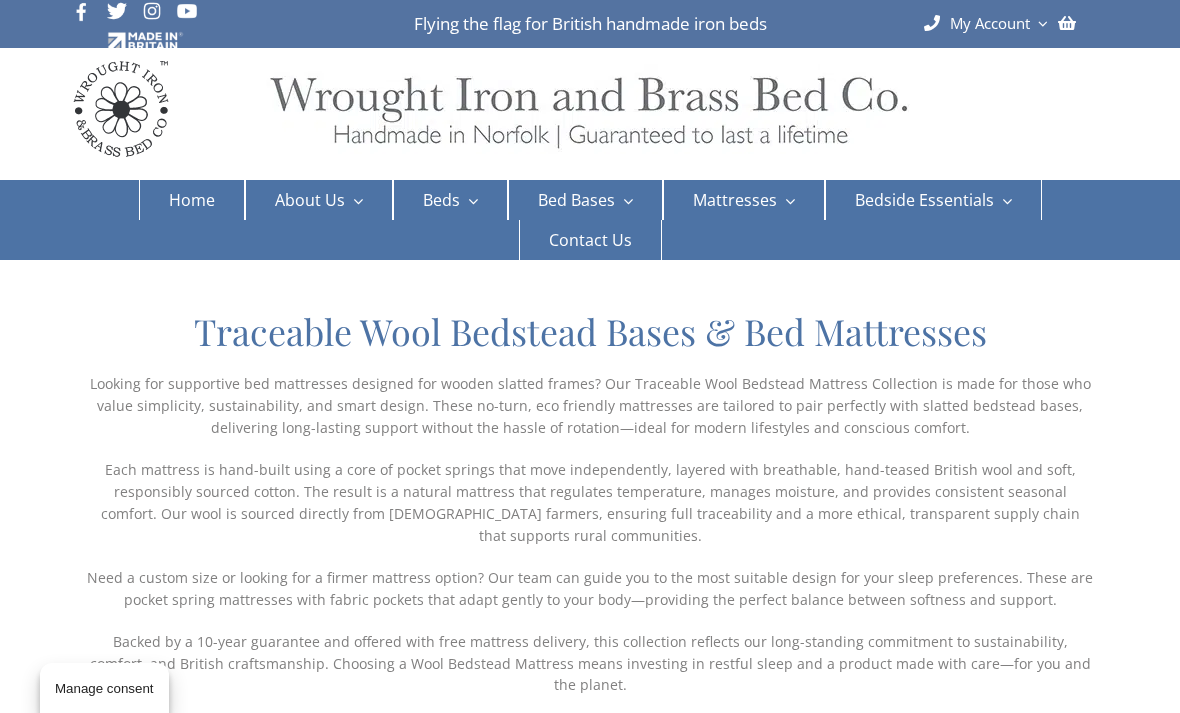 scroll, scrollTop: 0, scrollLeft: 0, axis: both 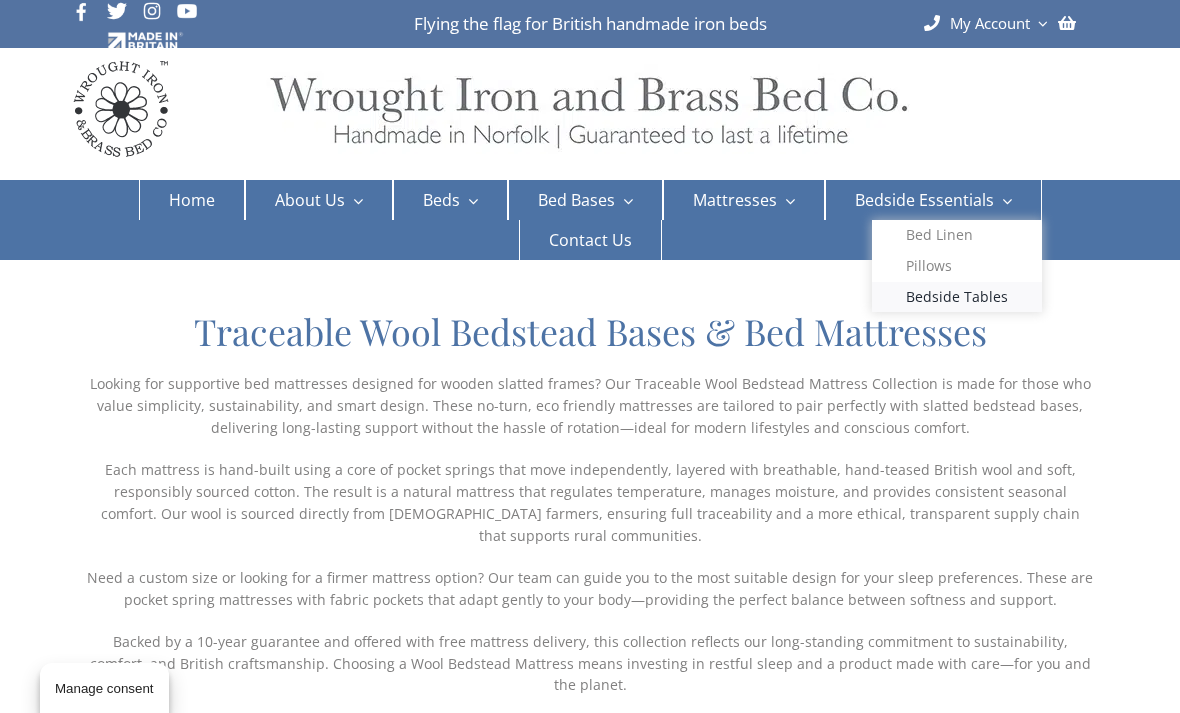 click on "Bedside Tables" at bounding box center (957, 297) 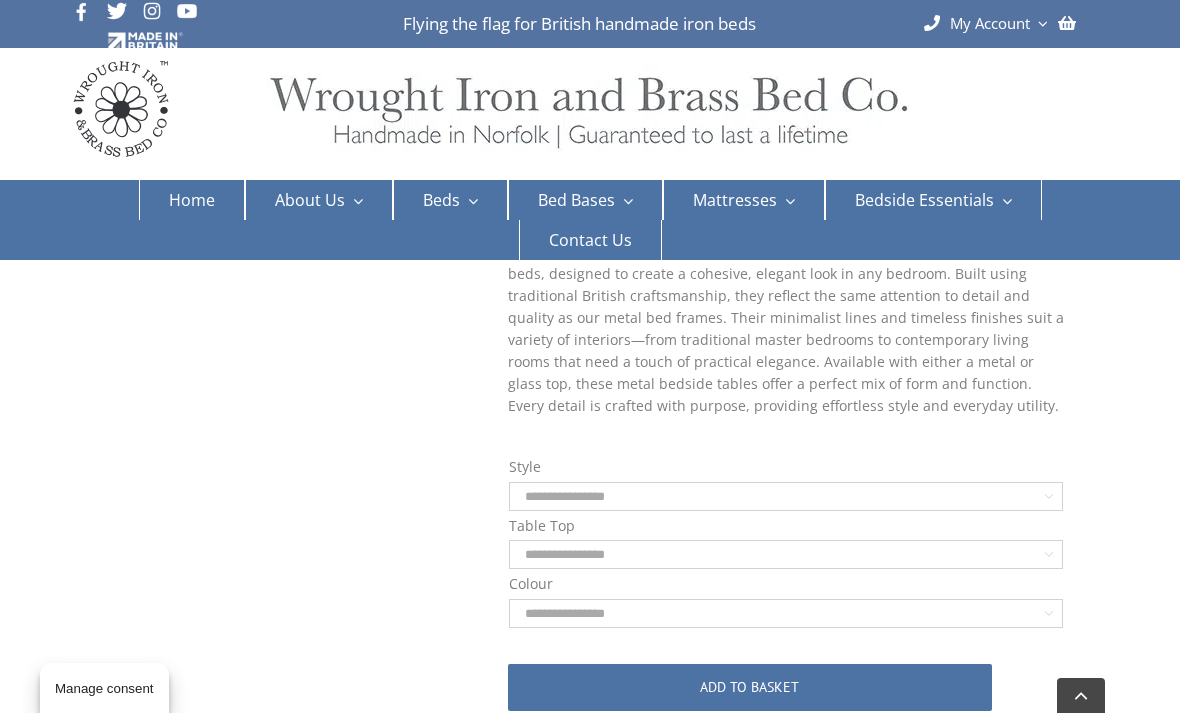 scroll, scrollTop: 650, scrollLeft: 0, axis: vertical 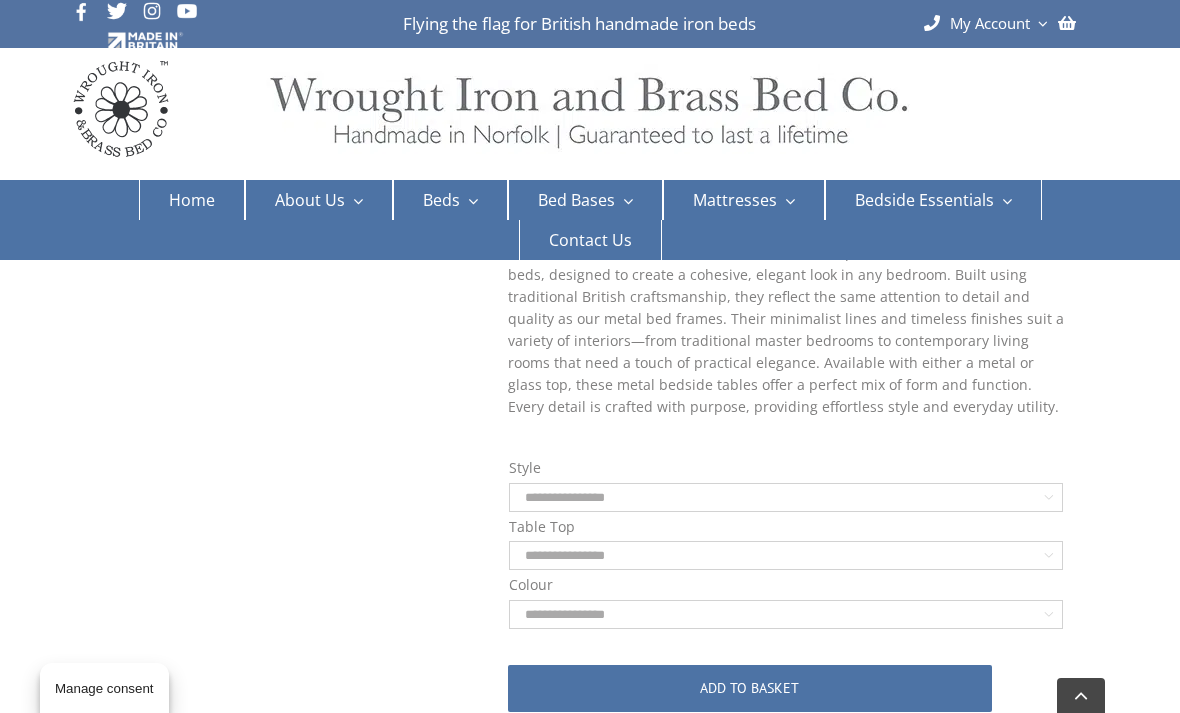 click on "**********" 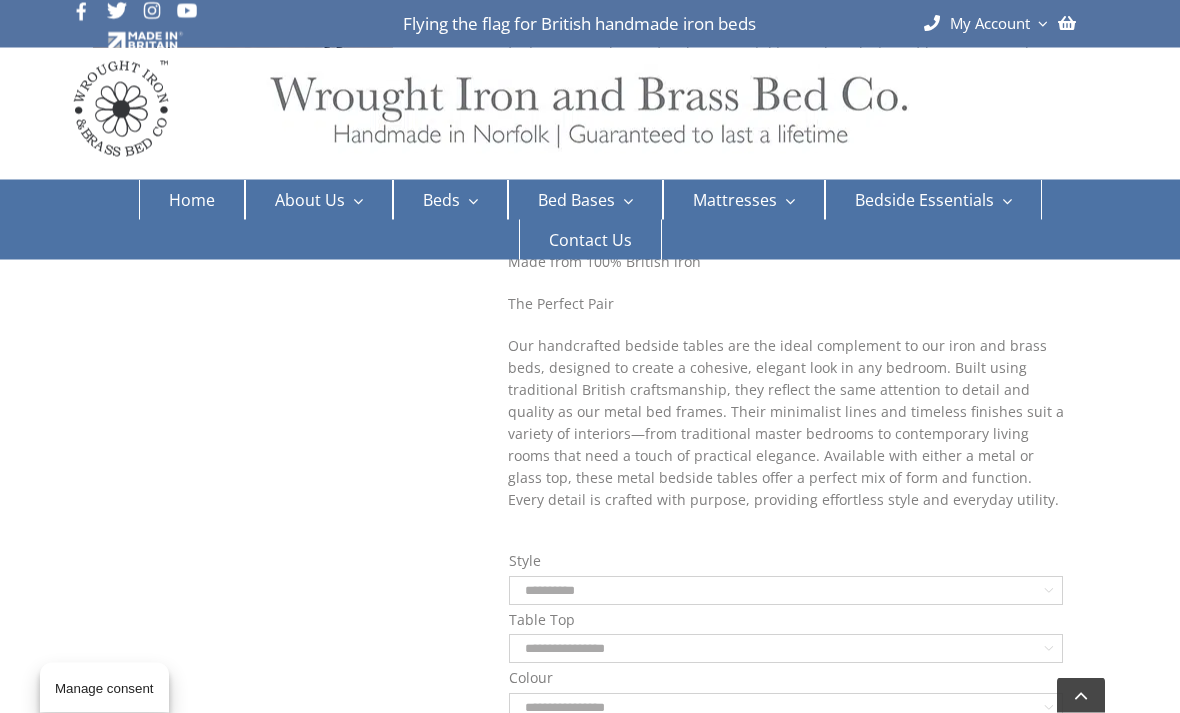 scroll, scrollTop: 559, scrollLeft: 0, axis: vertical 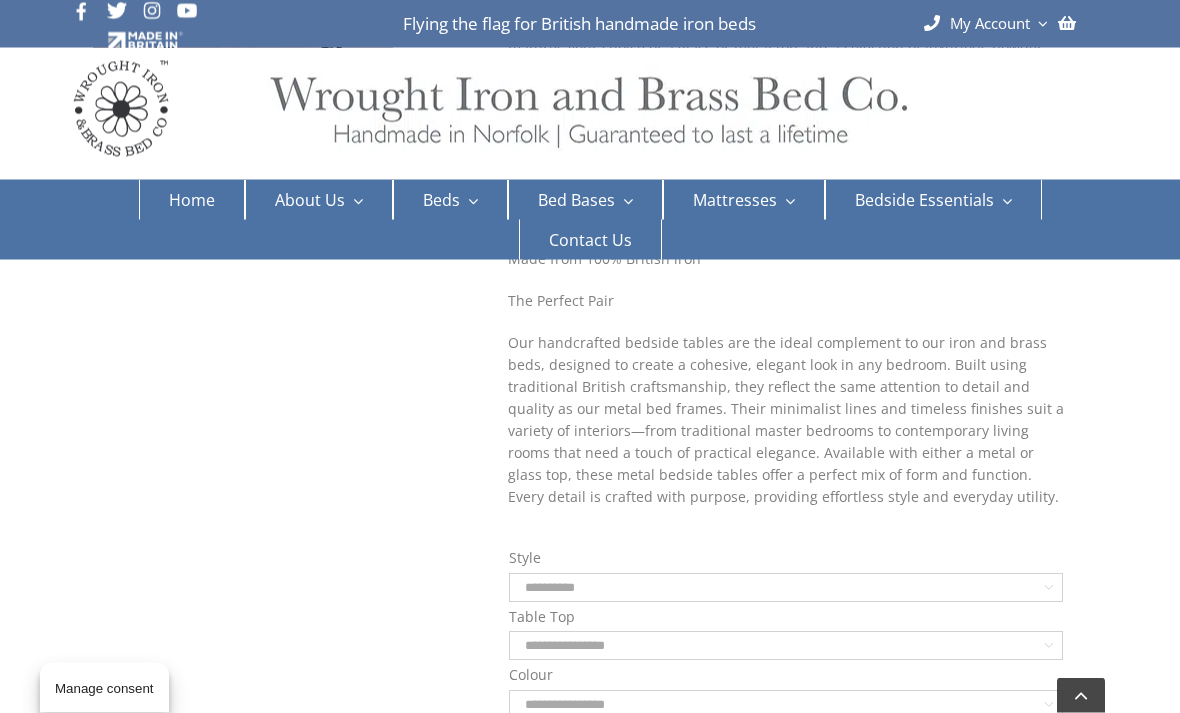 click on "**********" 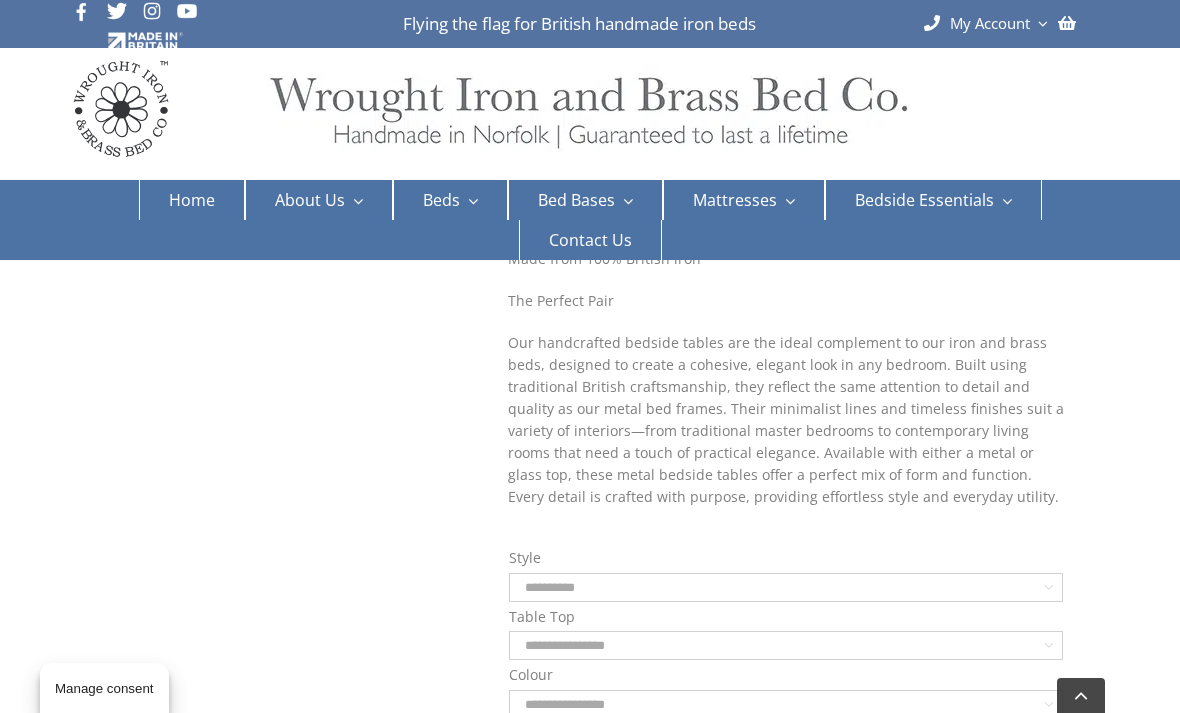 select on "*********" 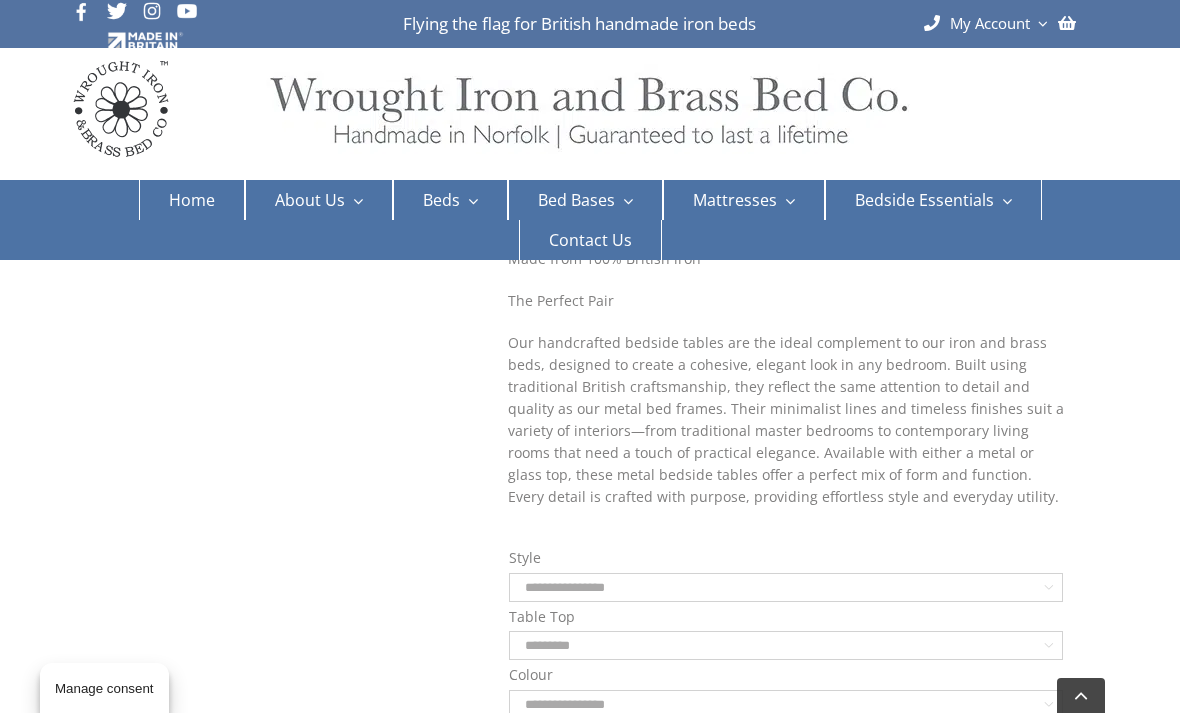 click on "**********" 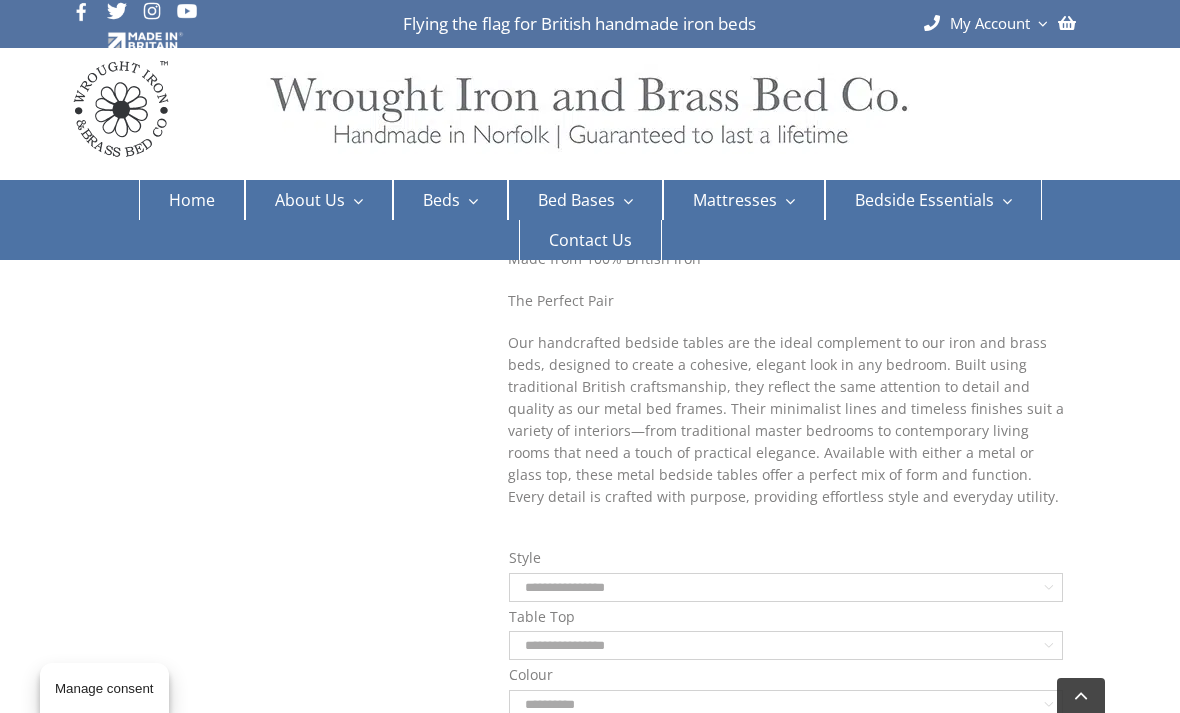 click on "**********" 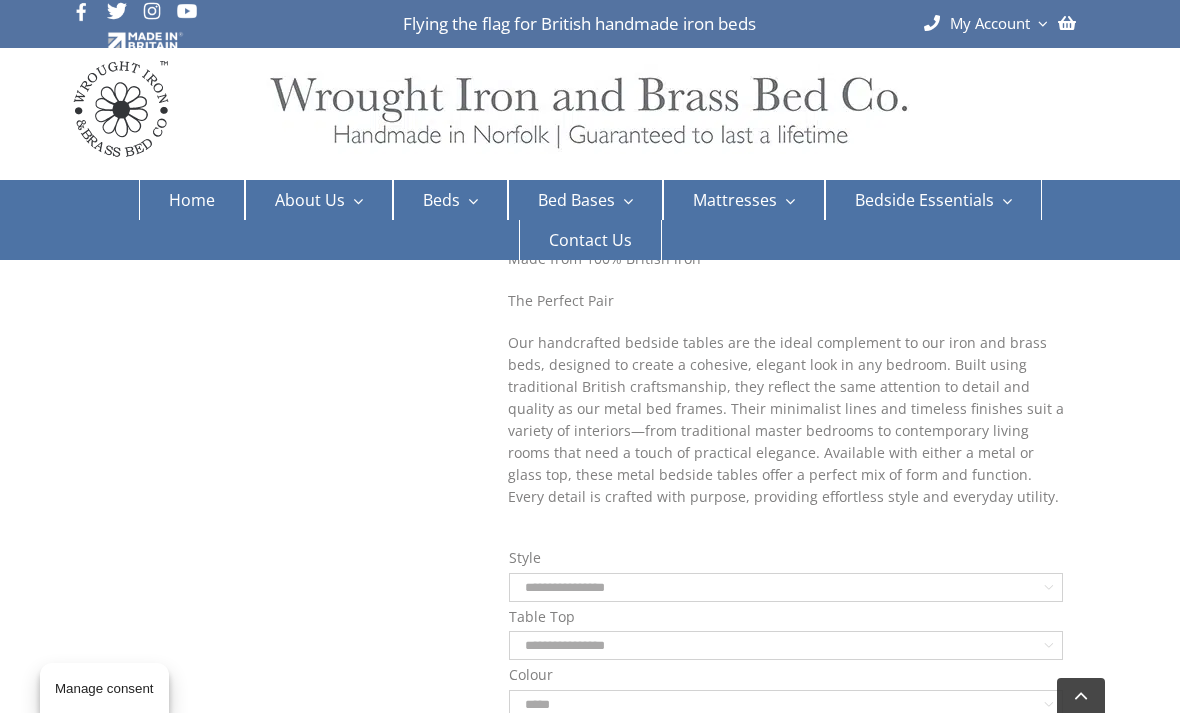 select on "*****" 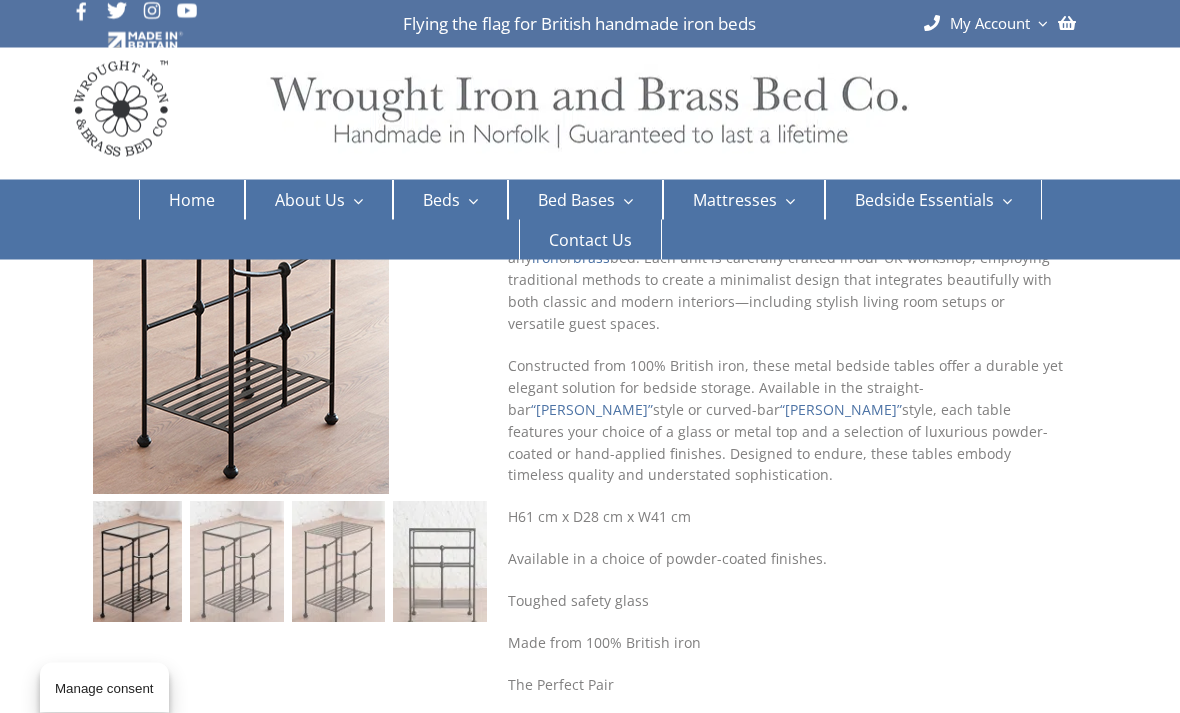 scroll, scrollTop: 0, scrollLeft: 0, axis: both 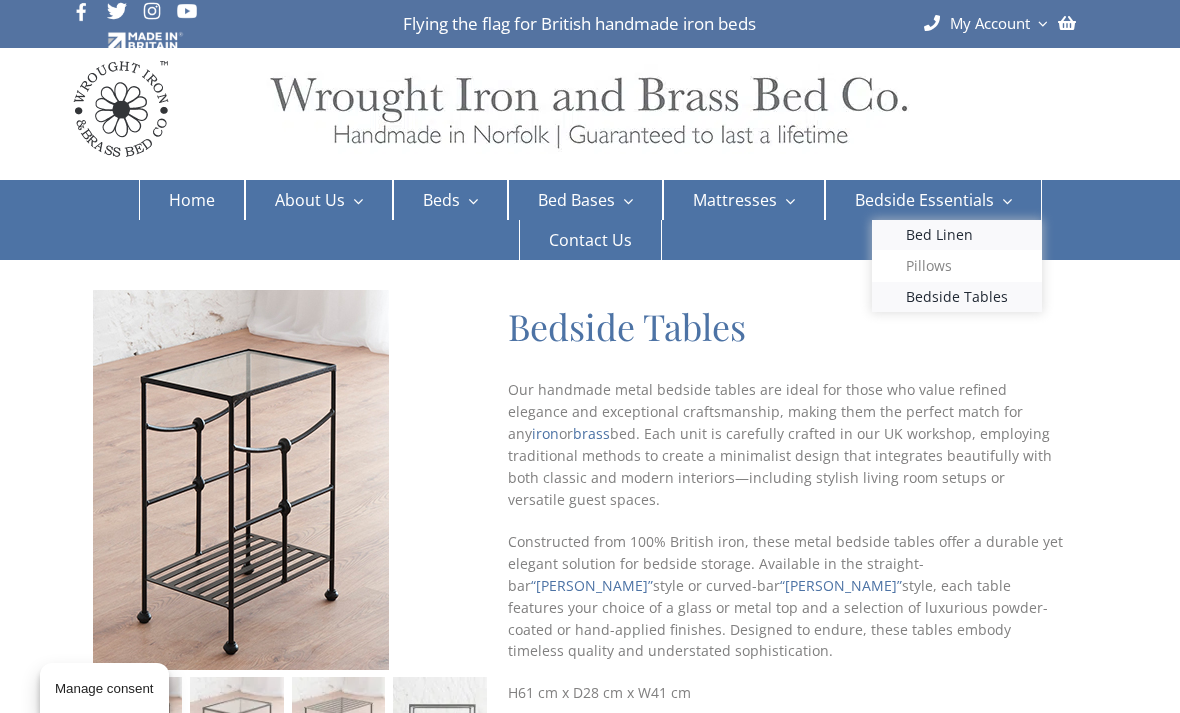 click on "Bed Linen" at bounding box center (939, 235) 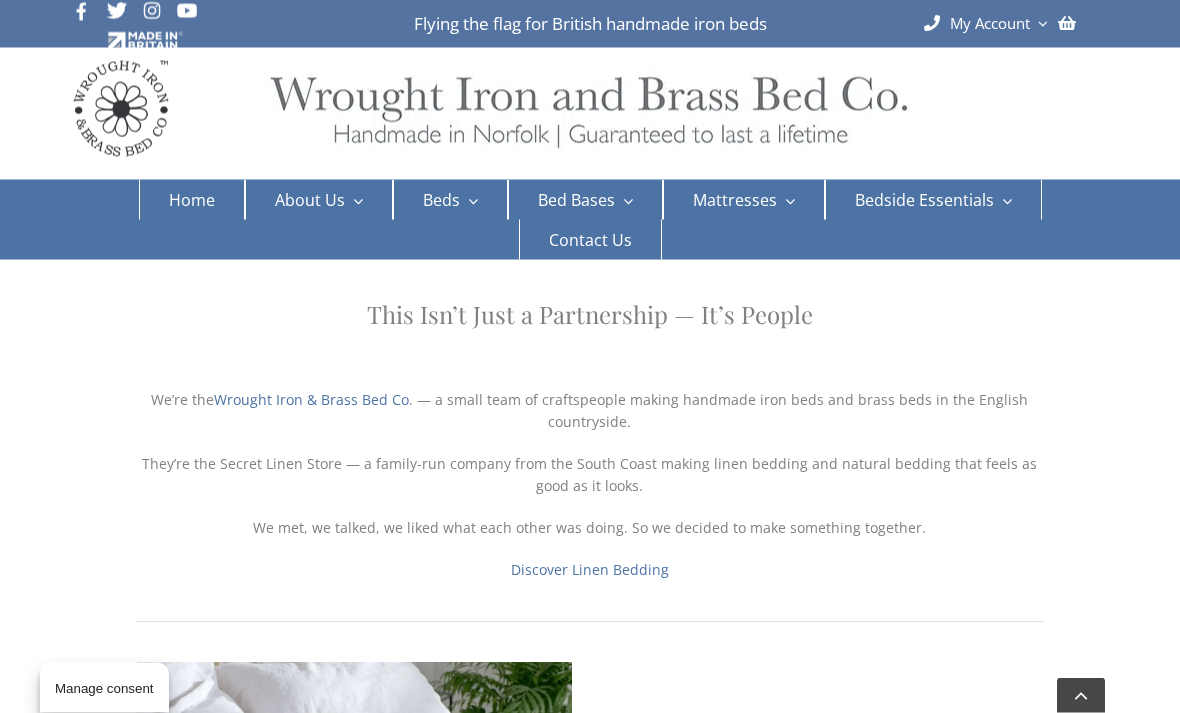 scroll, scrollTop: 539, scrollLeft: 0, axis: vertical 